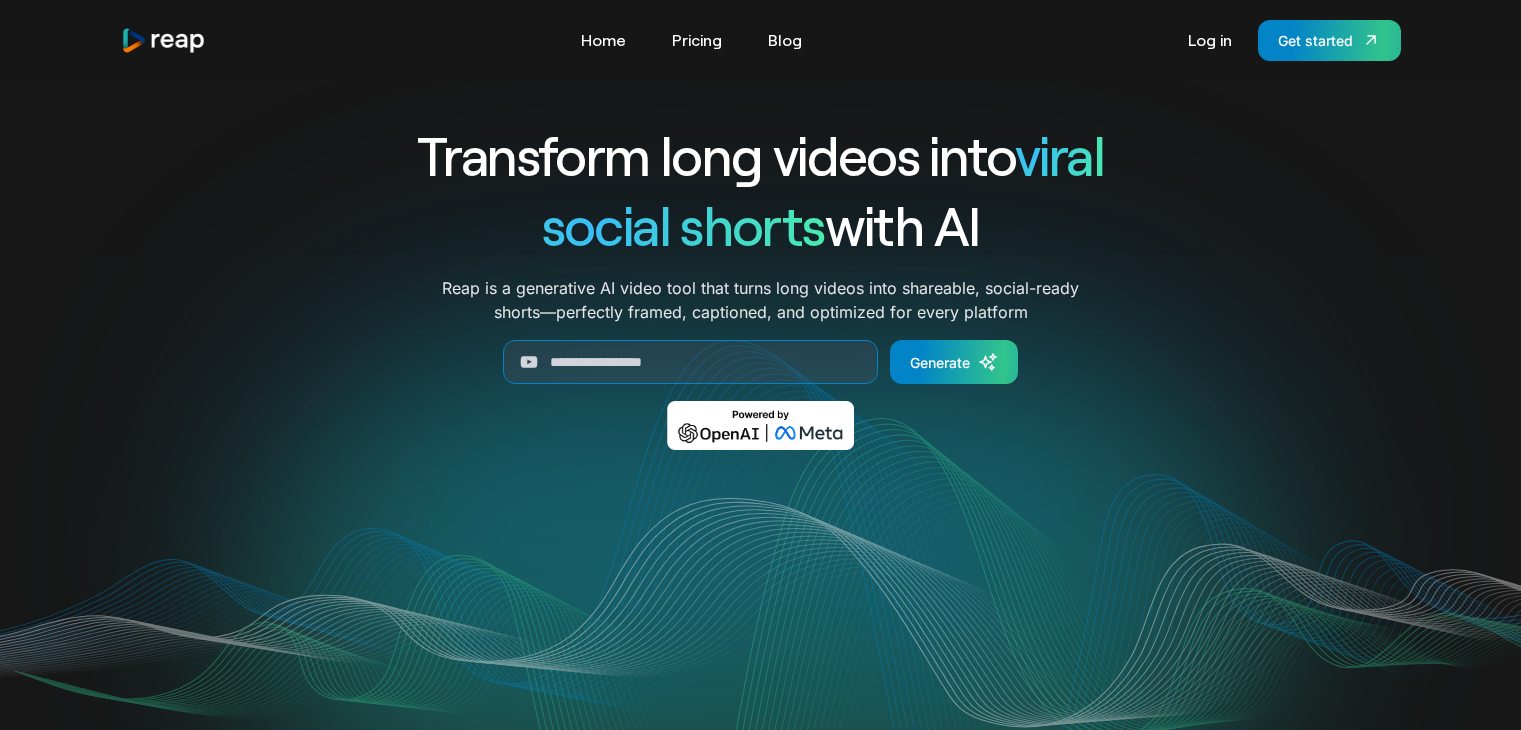 scroll, scrollTop: 0, scrollLeft: 0, axis: both 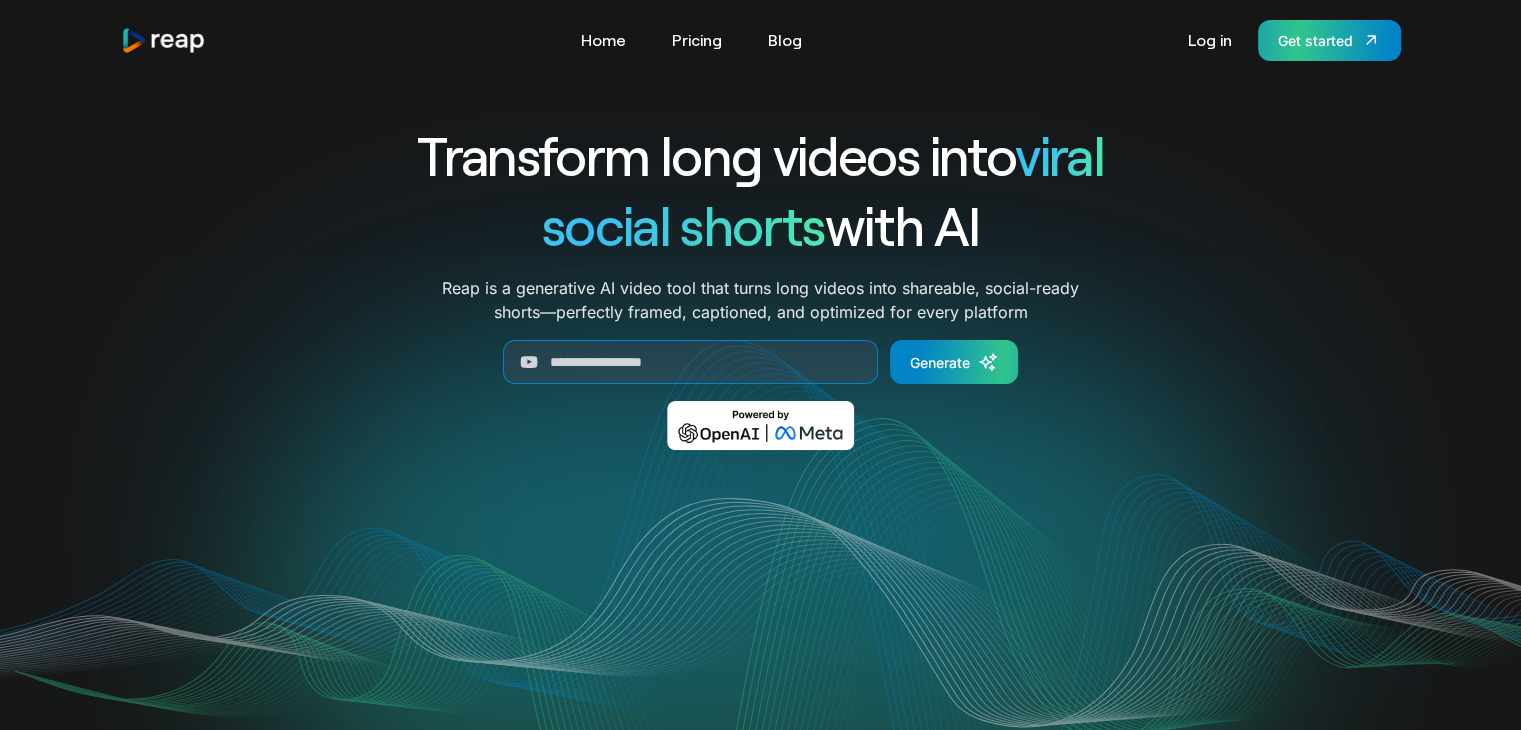 click on "Get started" at bounding box center [1315, 40] 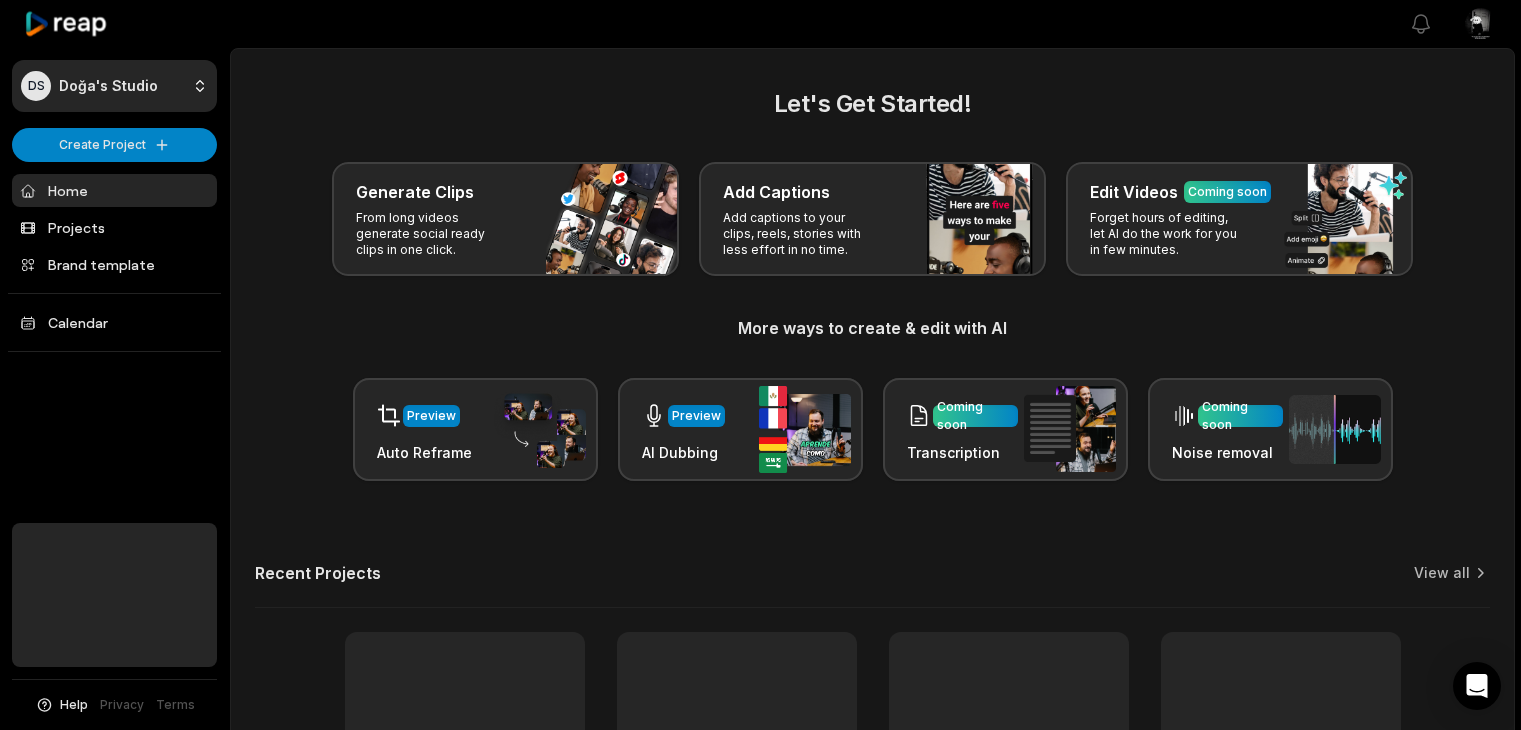 scroll, scrollTop: 243, scrollLeft: 0, axis: vertical 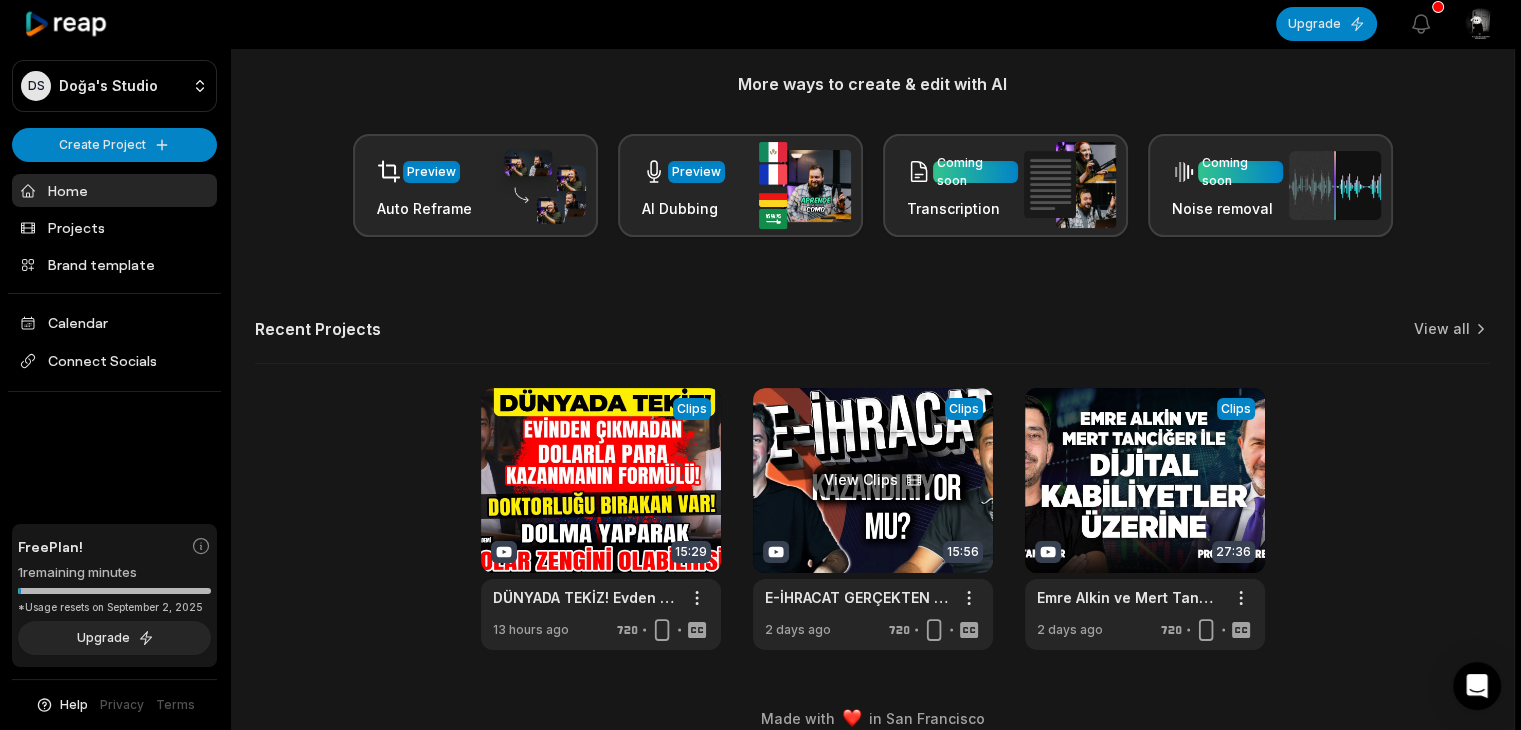 click at bounding box center (873, 519) 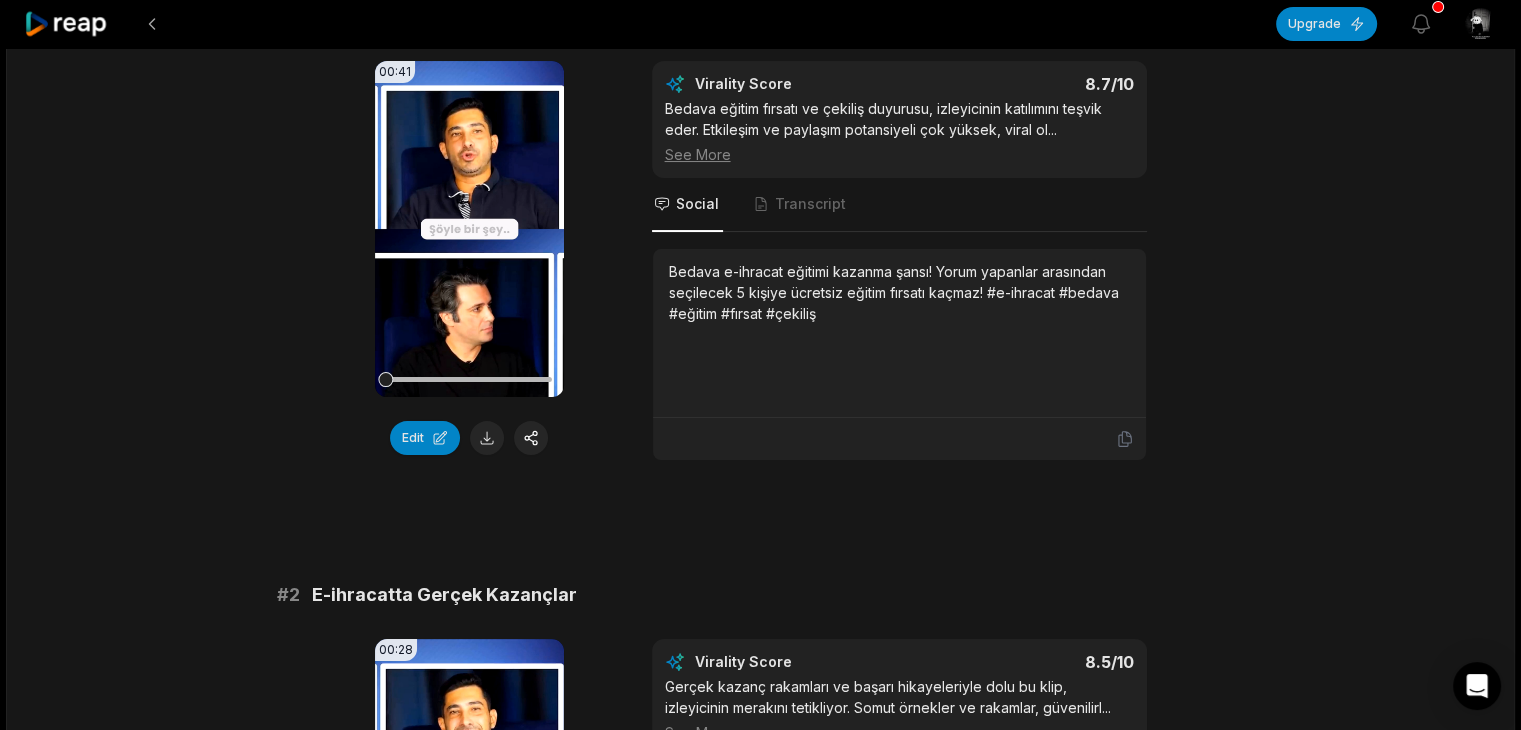 scroll, scrollTop: 0, scrollLeft: 0, axis: both 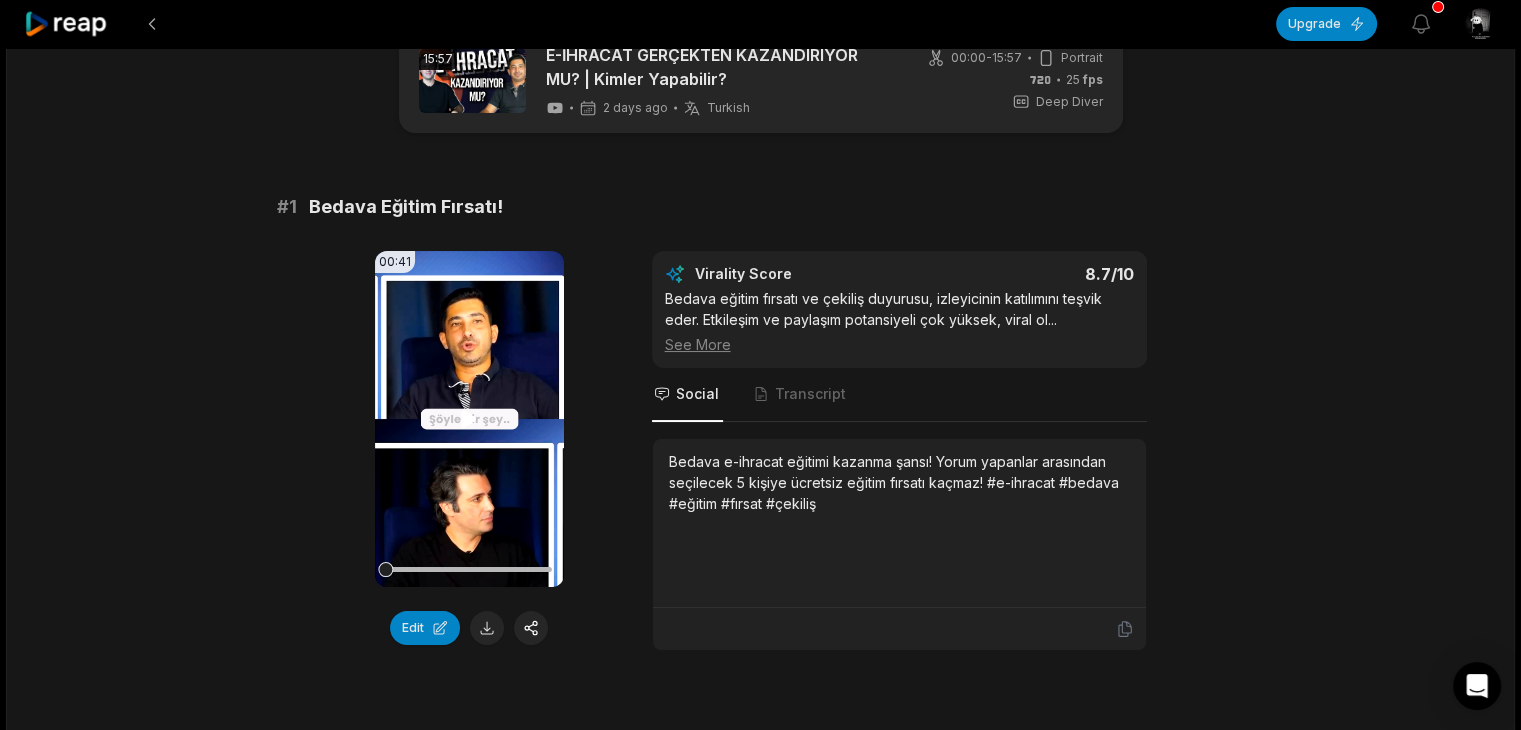 click on "Your browser does not support mp4 format." at bounding box center [469, 419] 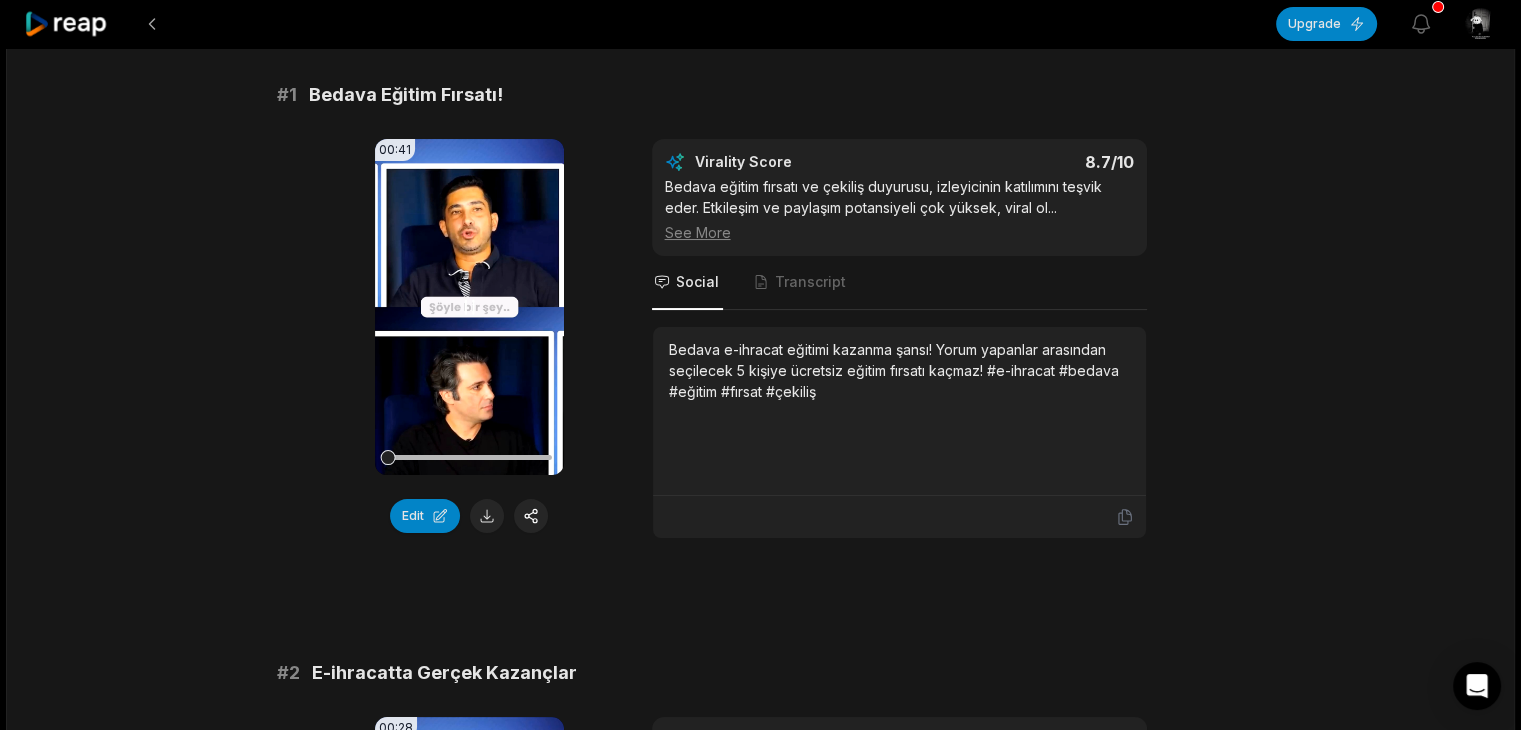 scroll, scrollTop: 160, scrollLeft: 0, axis: vertical 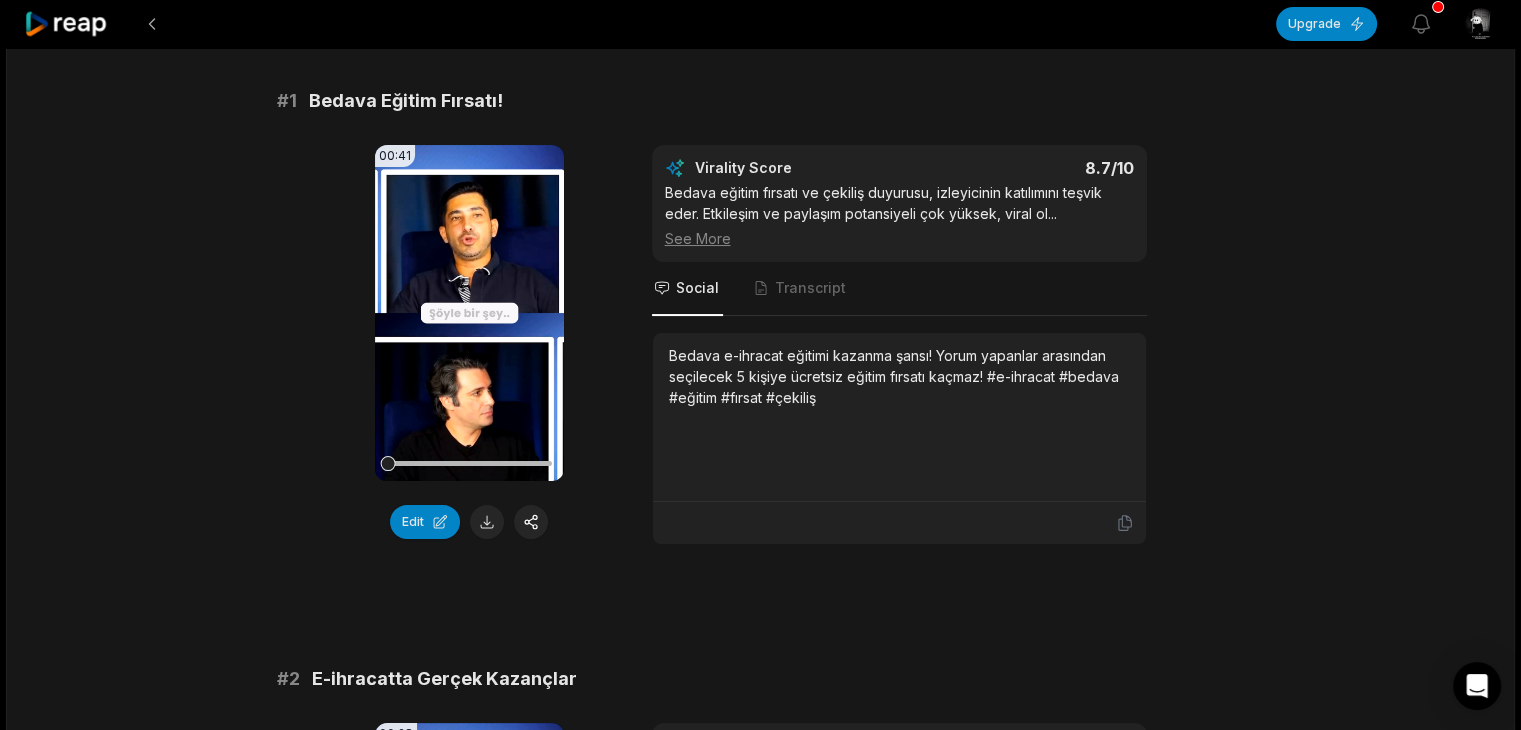click on "Virality Score 8.7 /10 Bedava e-ihracat eğitimi kazanma şansı! Yorum yapanlar arasından seçilecek 5 kişiye ücretsiz eğitim fırsatı kaçmaz! #e-ihracat #bedava #eğitim #fırsat #çekiliş" at bounding box center [899, 345] 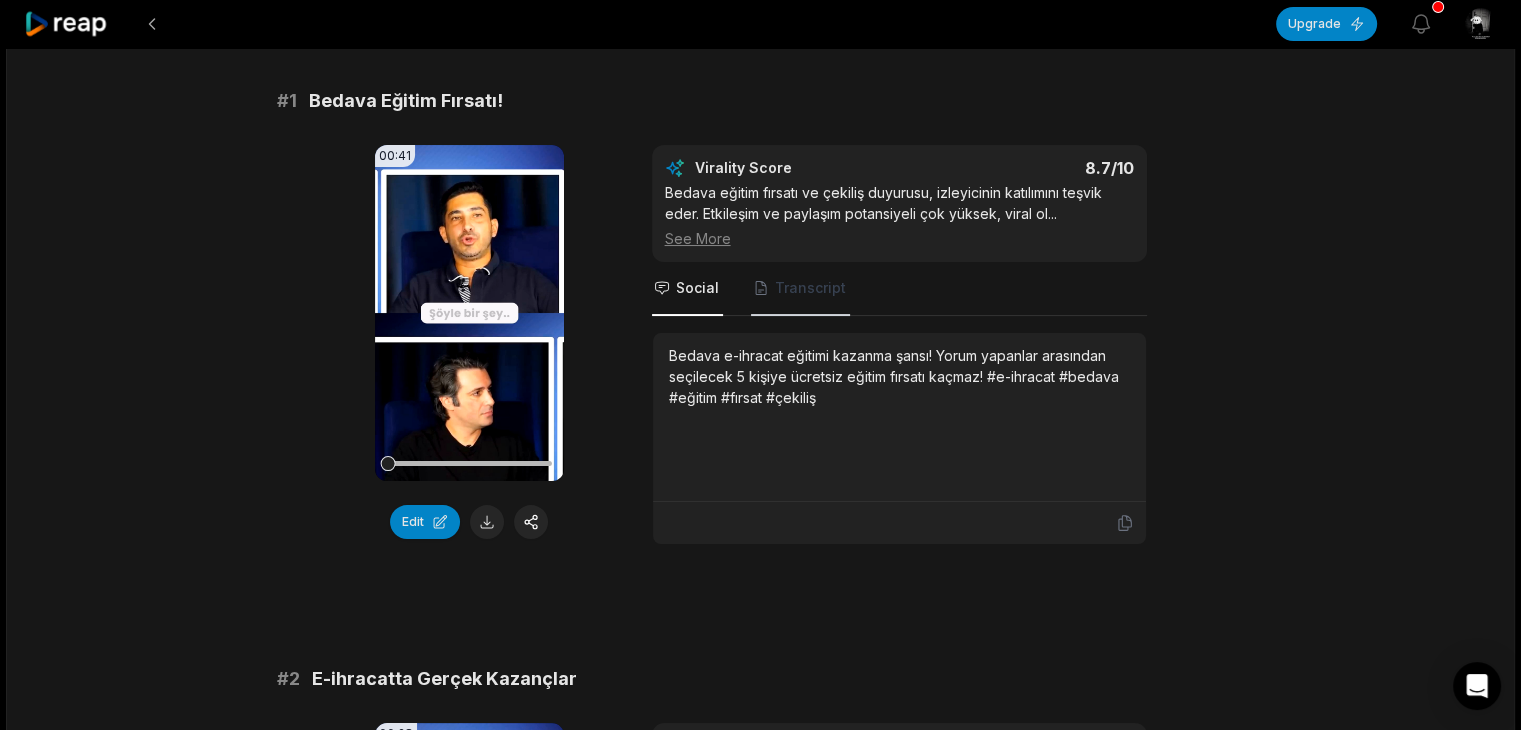 click on "Transcript" at bounding box center [810, 288] 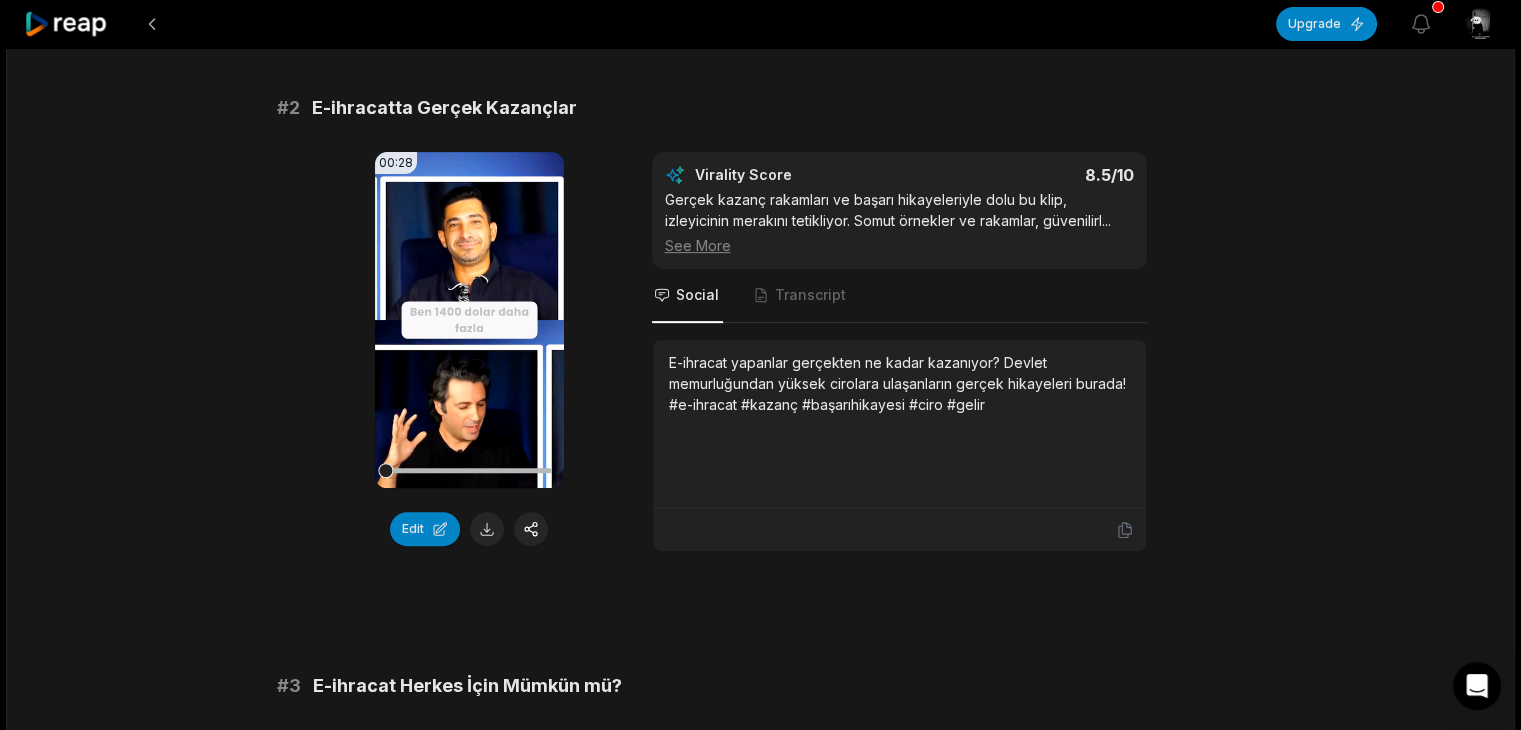 scroll, scrollTop: 739, scrollLeft: 0, axis: vertical 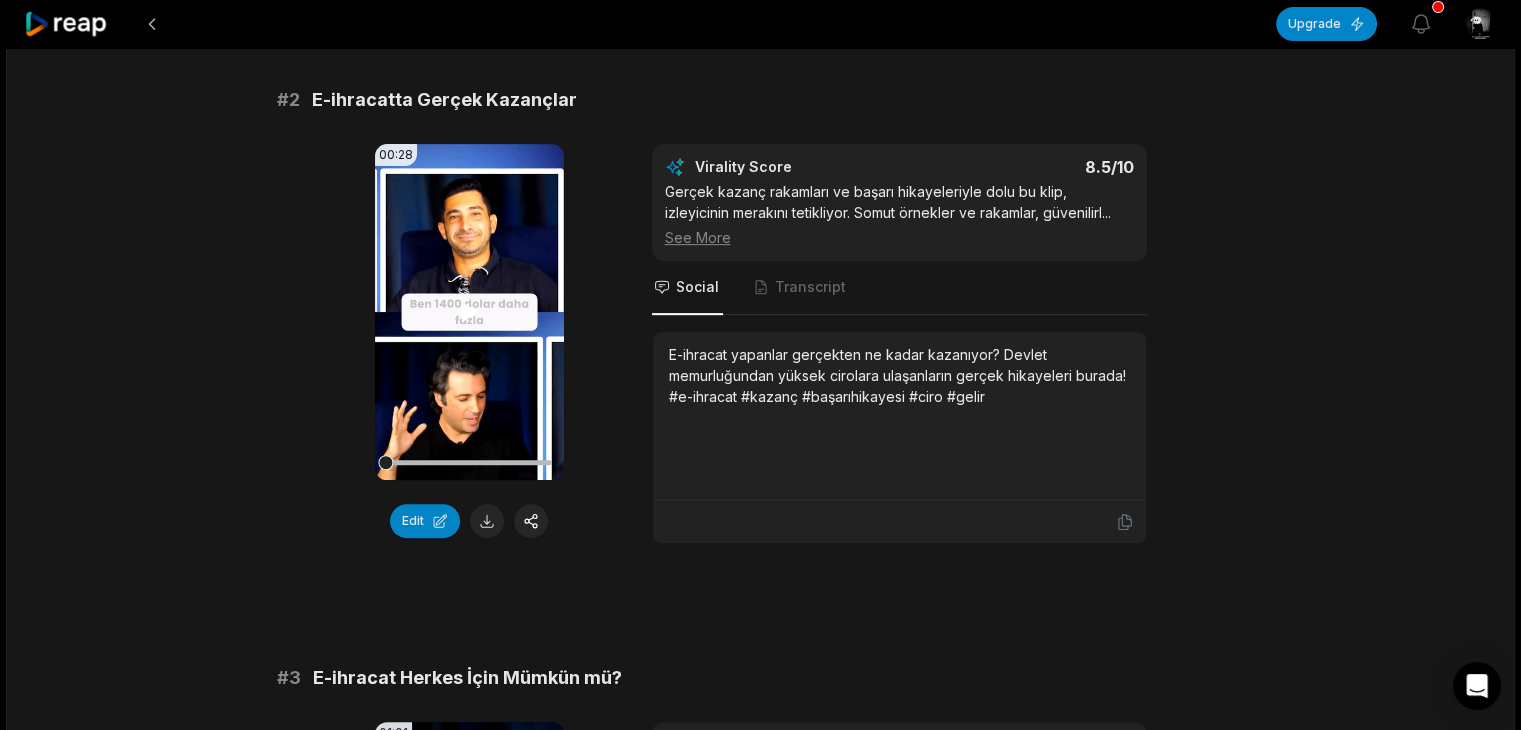 click on "Your browser does not support mp4 format." at bounding box center [469, 312] 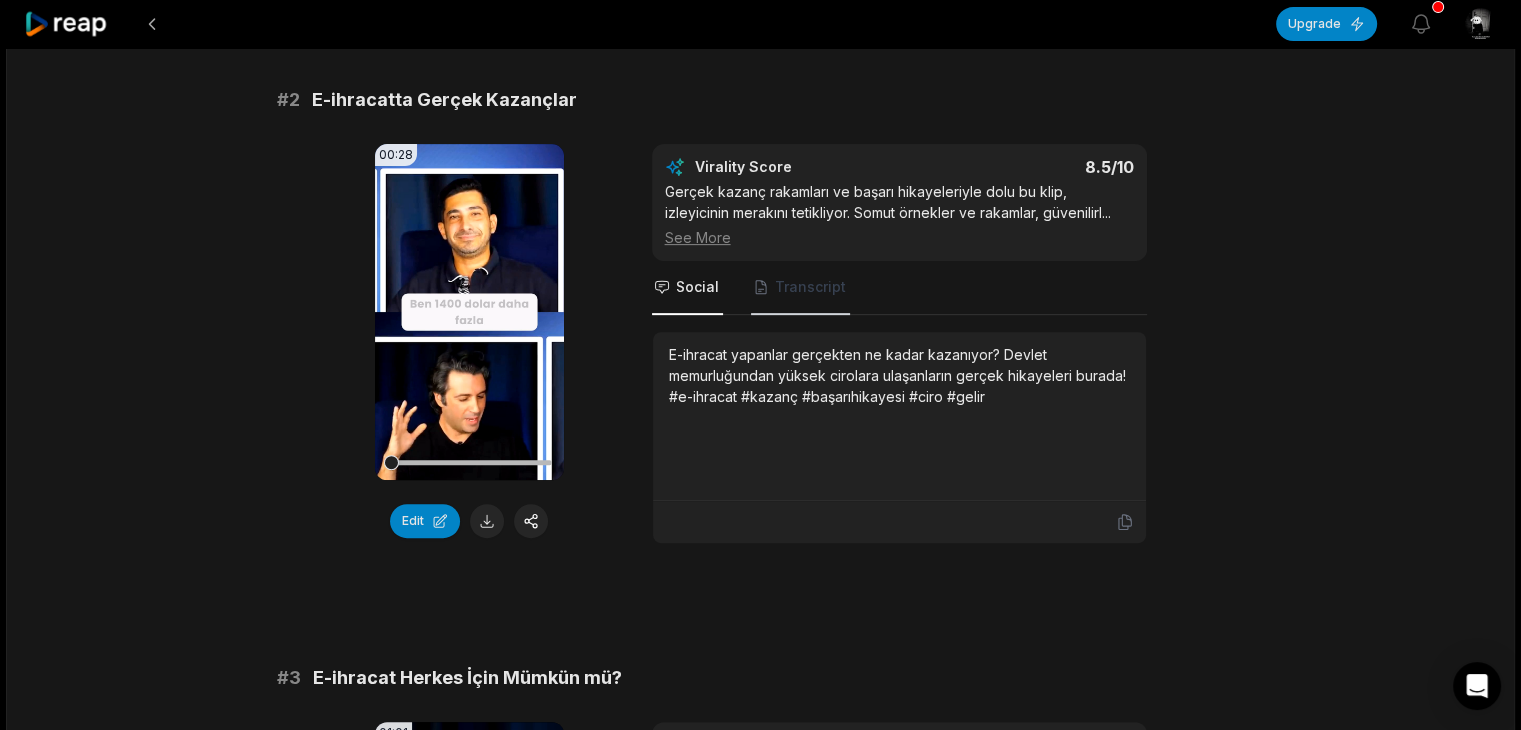 click on "Transcript" at bounding box center (810, 287) 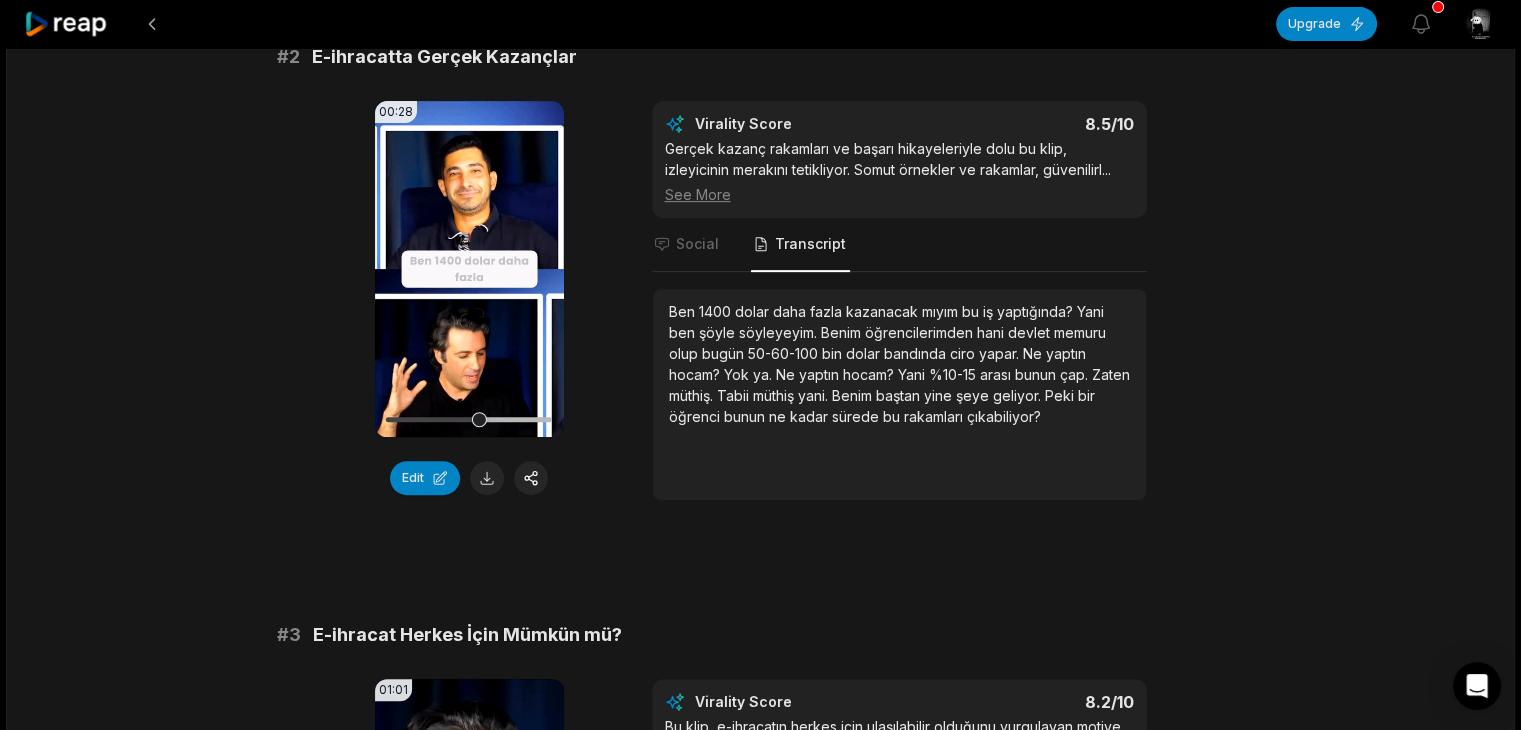 scroll, scrollTop: 784, scrollLeft: 0, axis: vertical 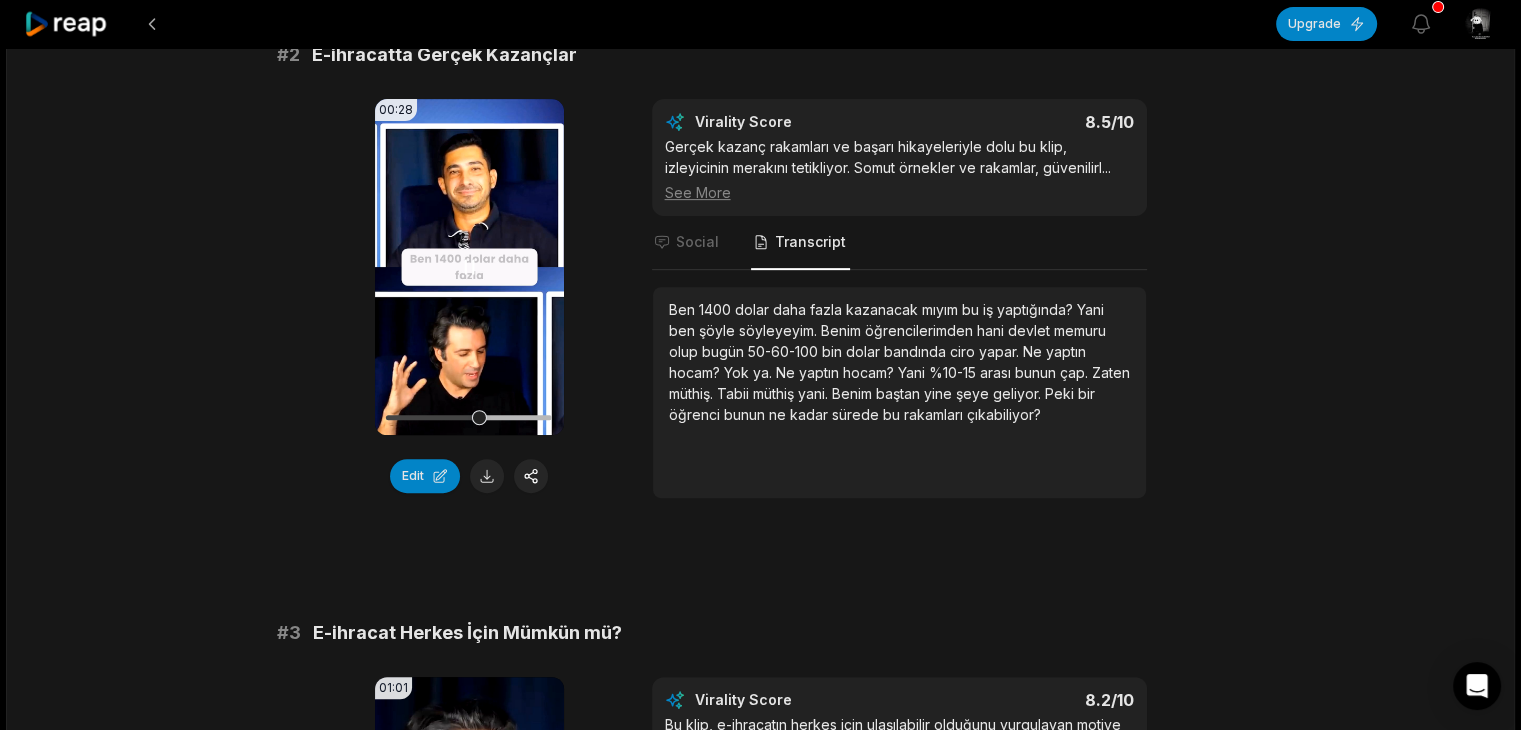 click on "Your browser does not support mp4 format." at bounding box center [469, 267] 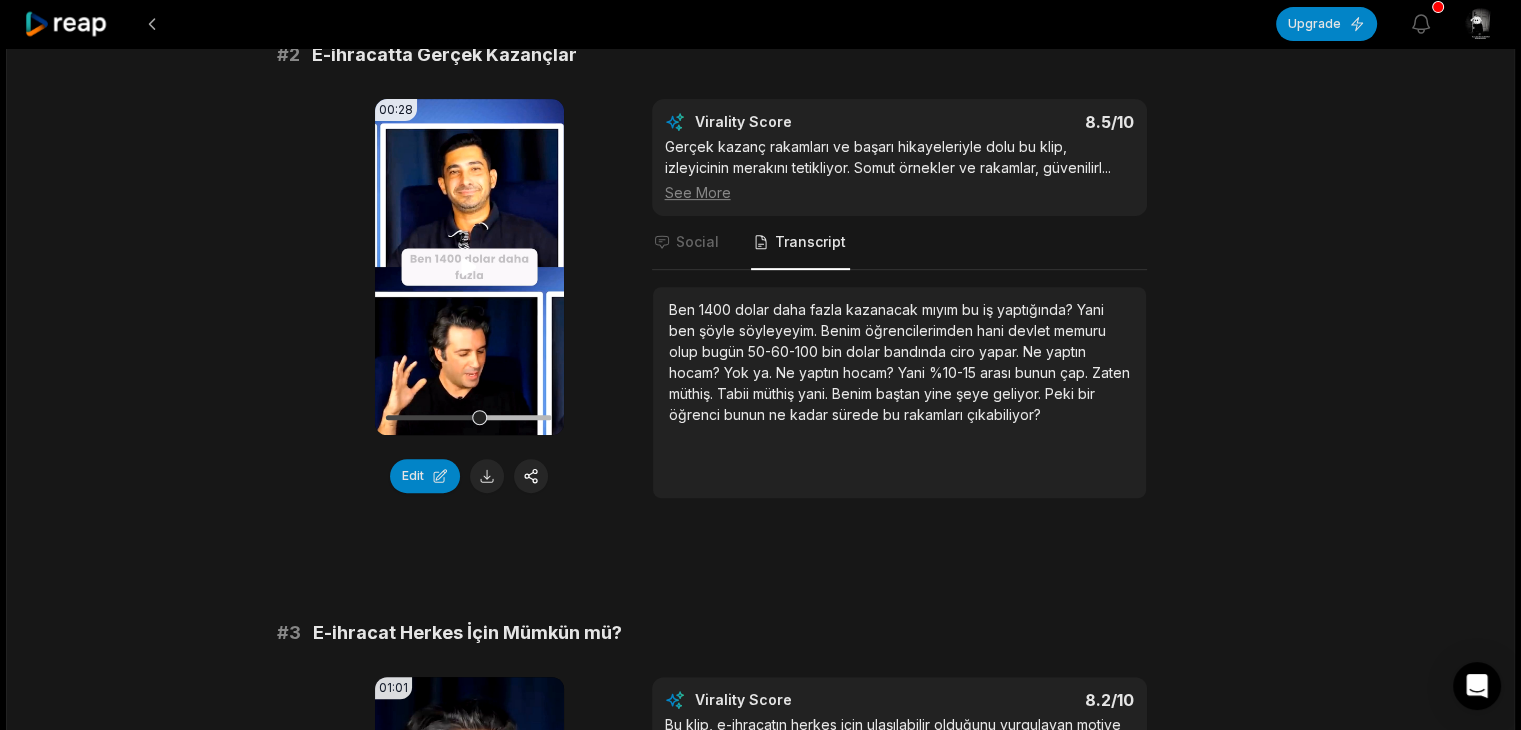 click on "Your browser does not support mp4 format." at bounding box center [469, 267] 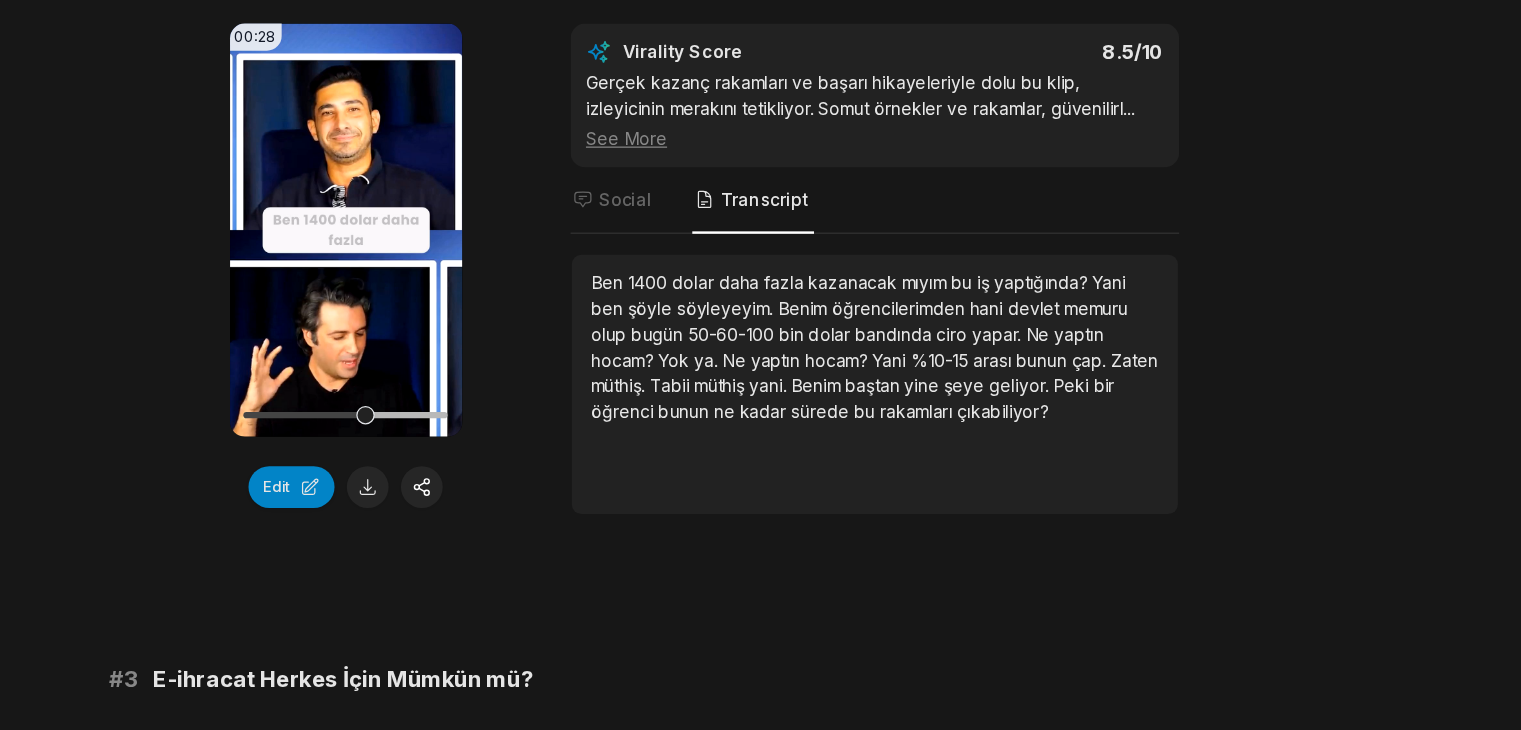 scroll, scrollTop: 788, scrollLeft: 0, axis: vertical 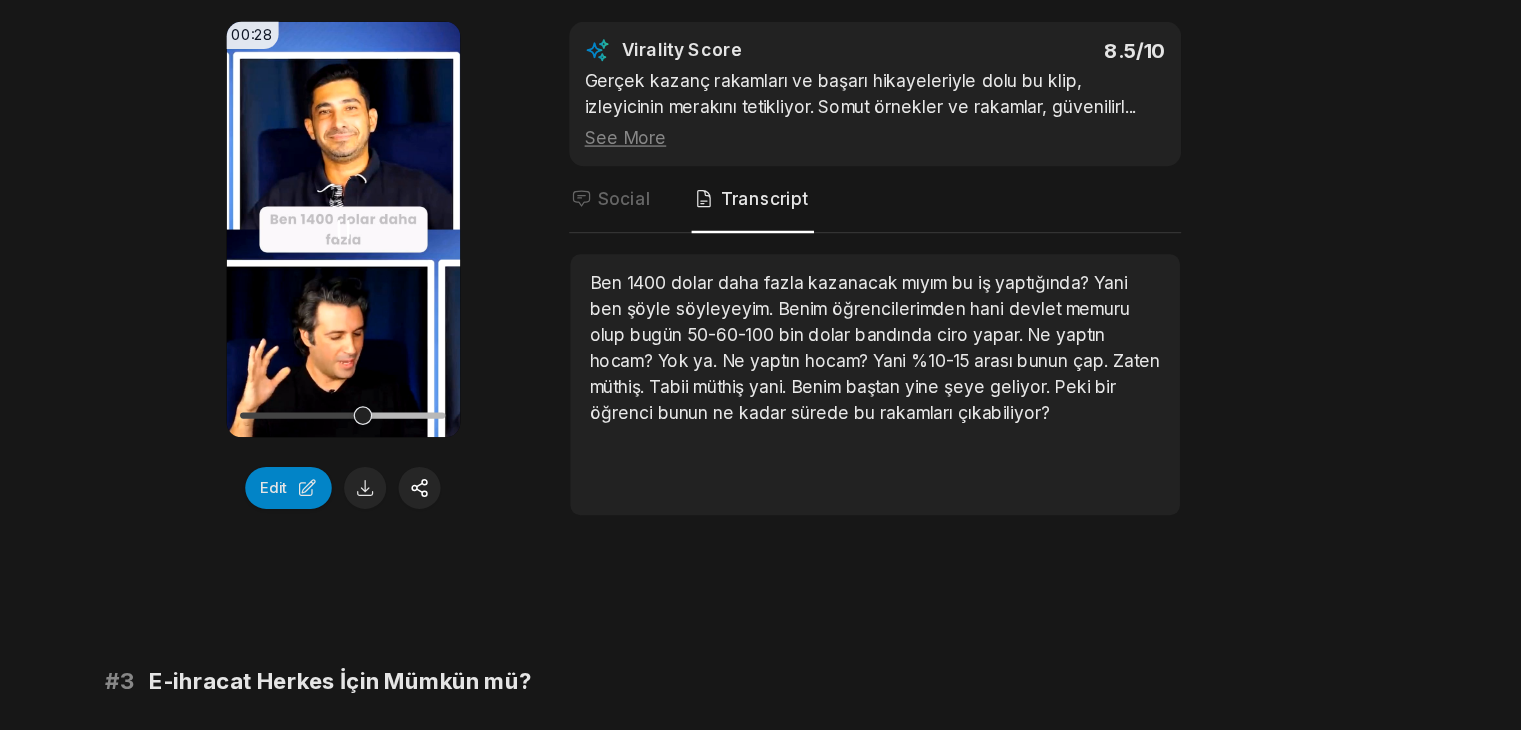 click on "Your browser does not support mp4 format." at bounding box center (469, 263) 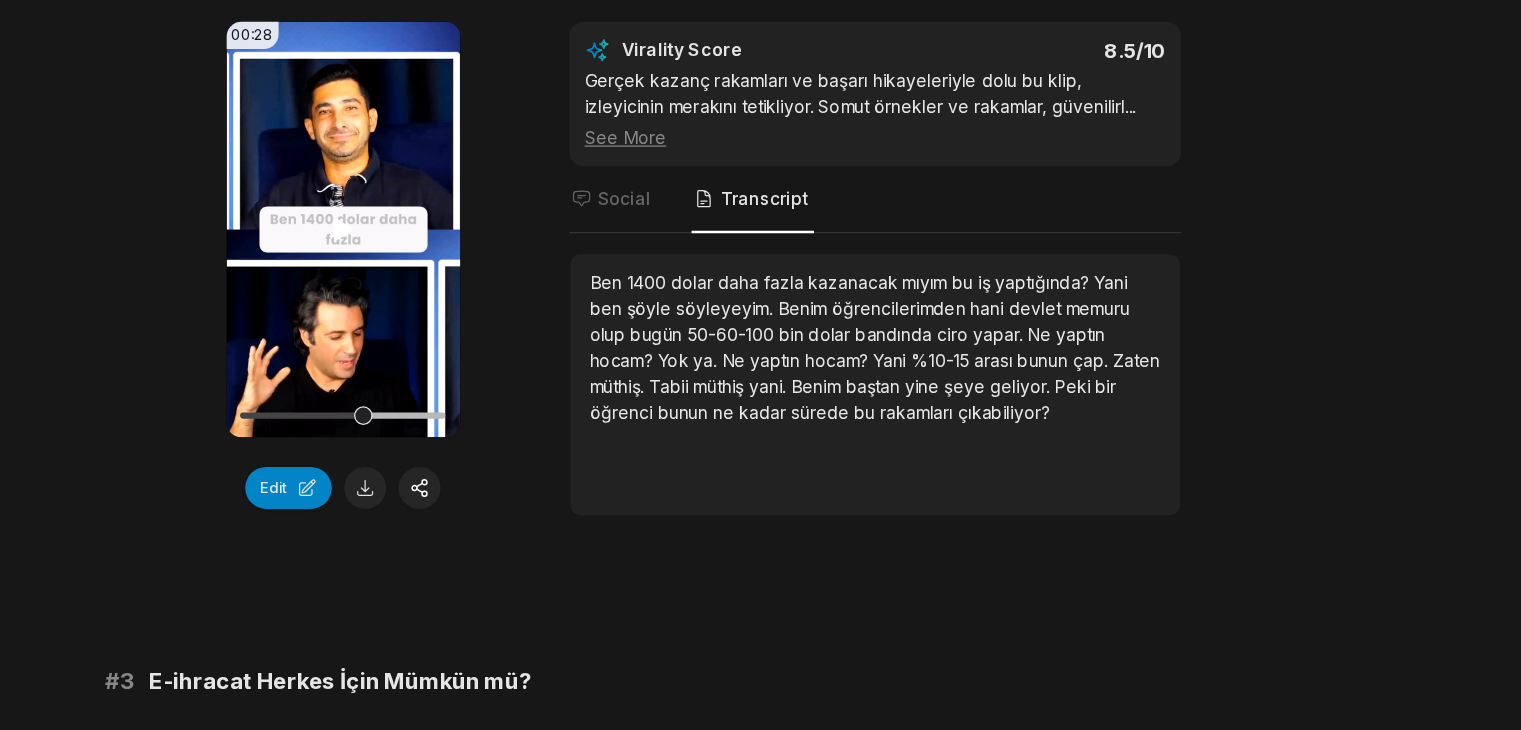 click on "Your browser does not support mp4 format." at bounding box center (469, 263) 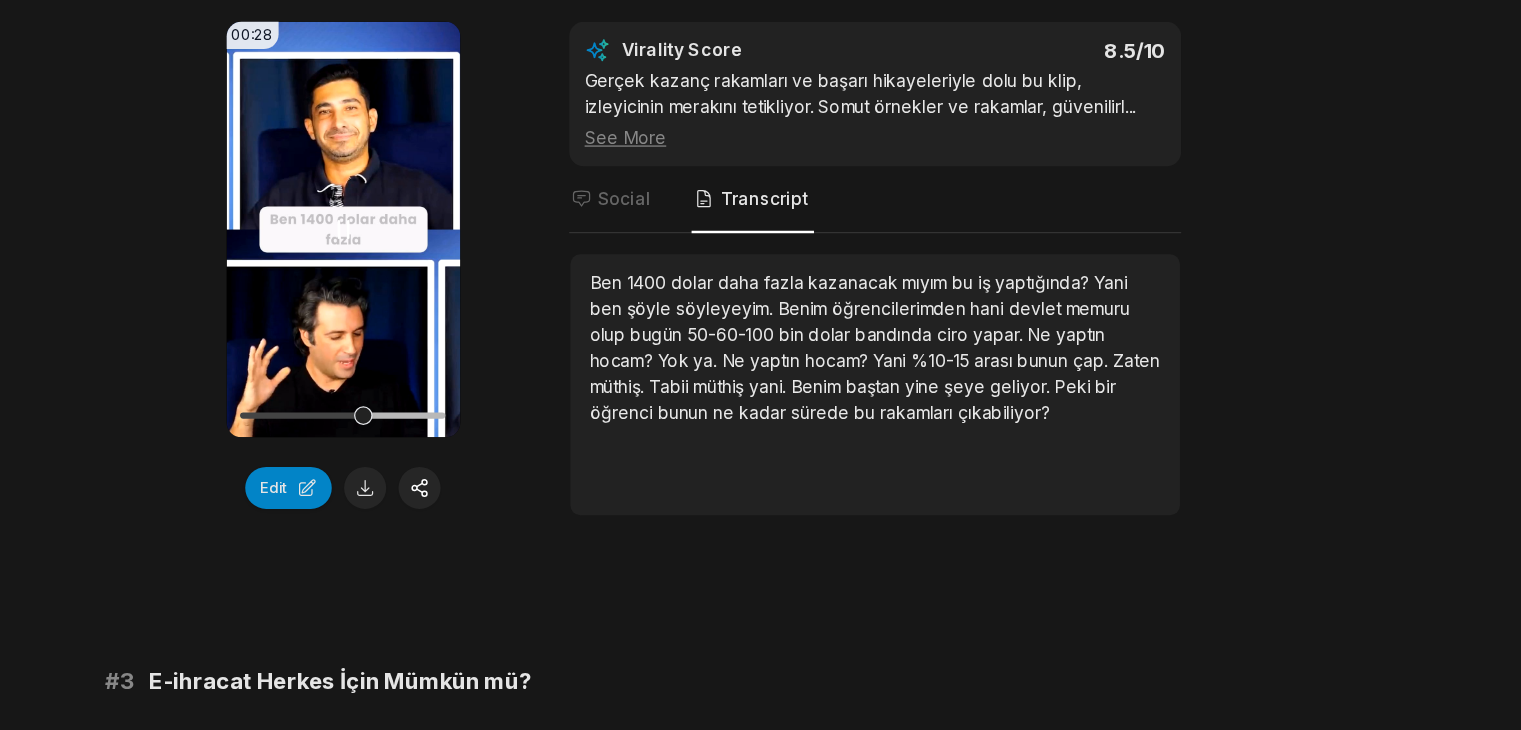 scroll, scrollTop: 788, scrollLeft: 0, axis: vertical 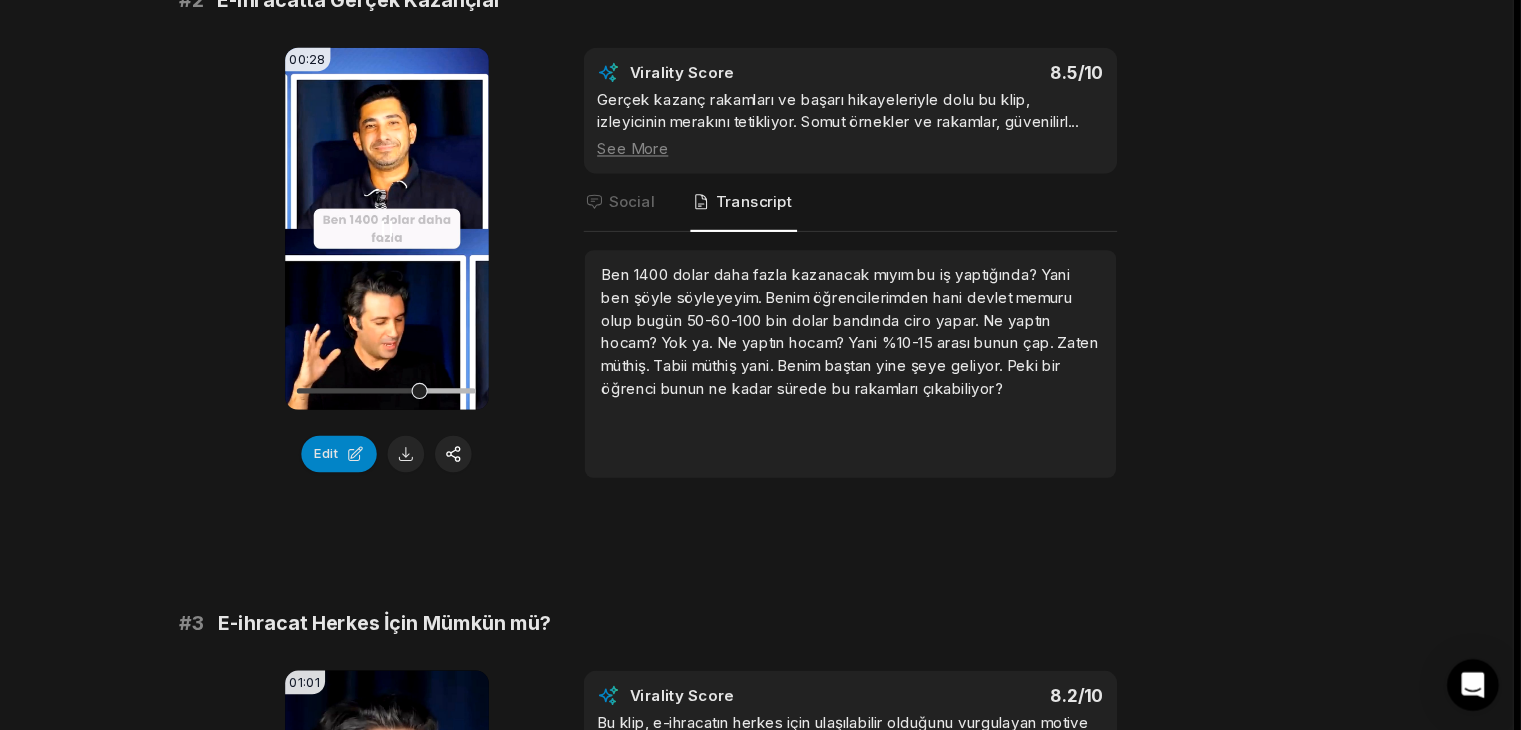 click 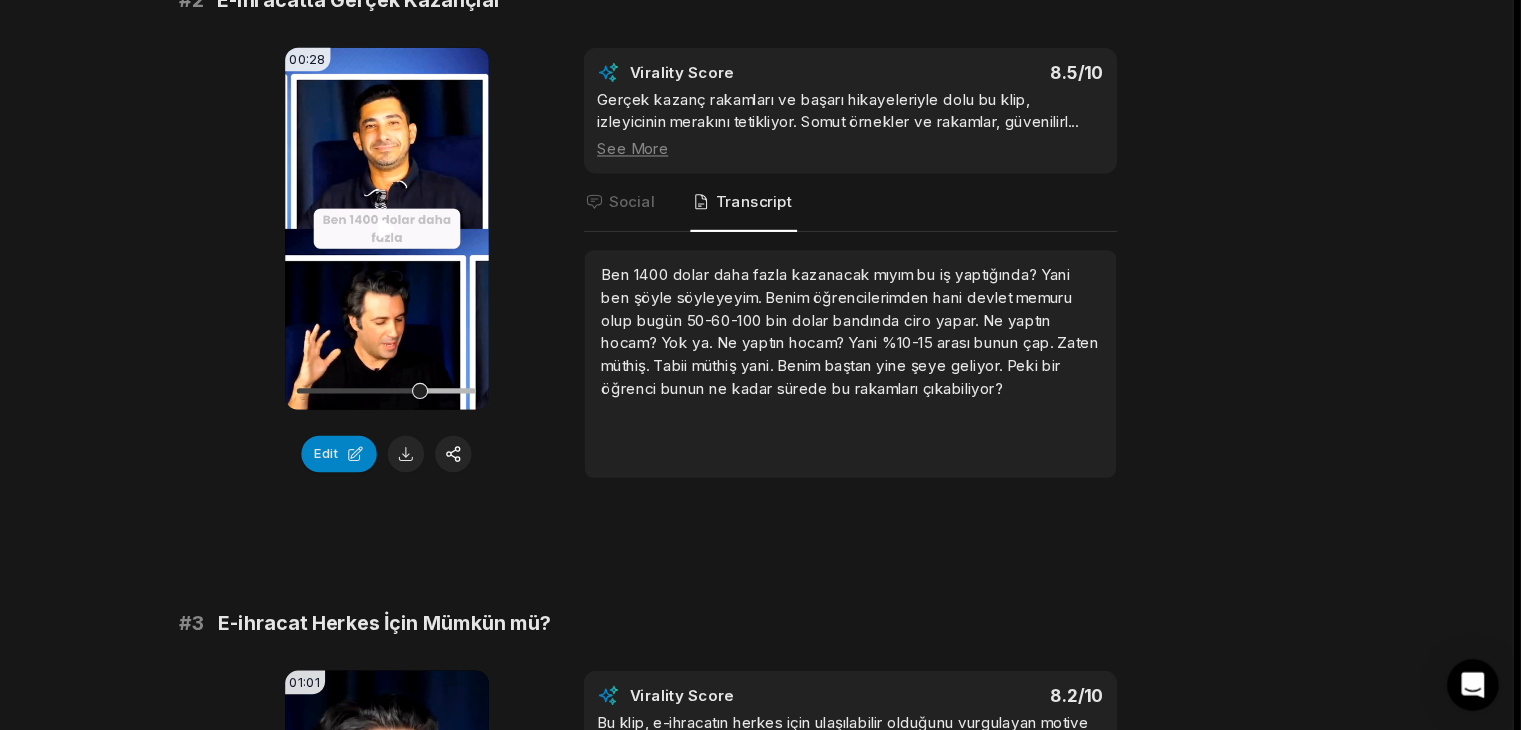 click 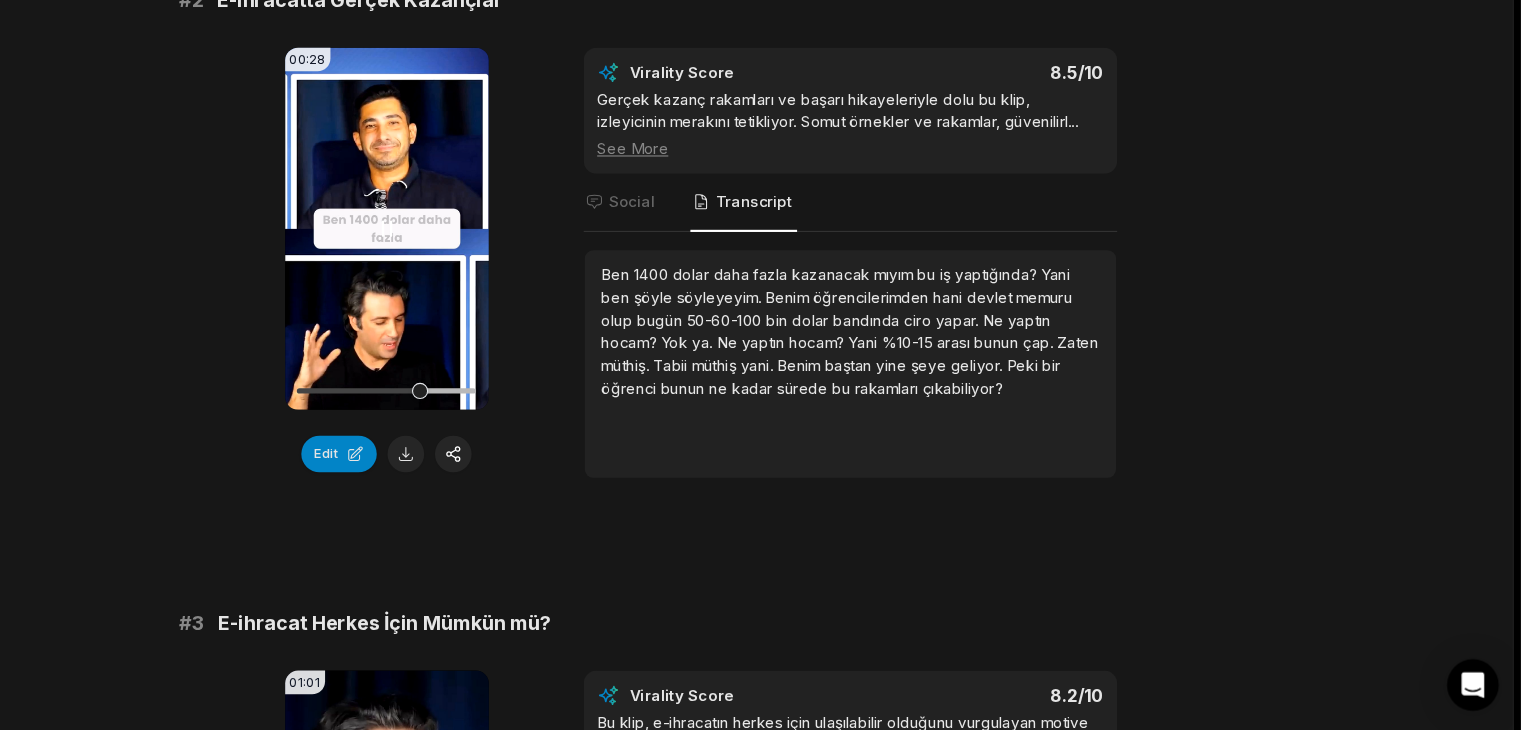 click 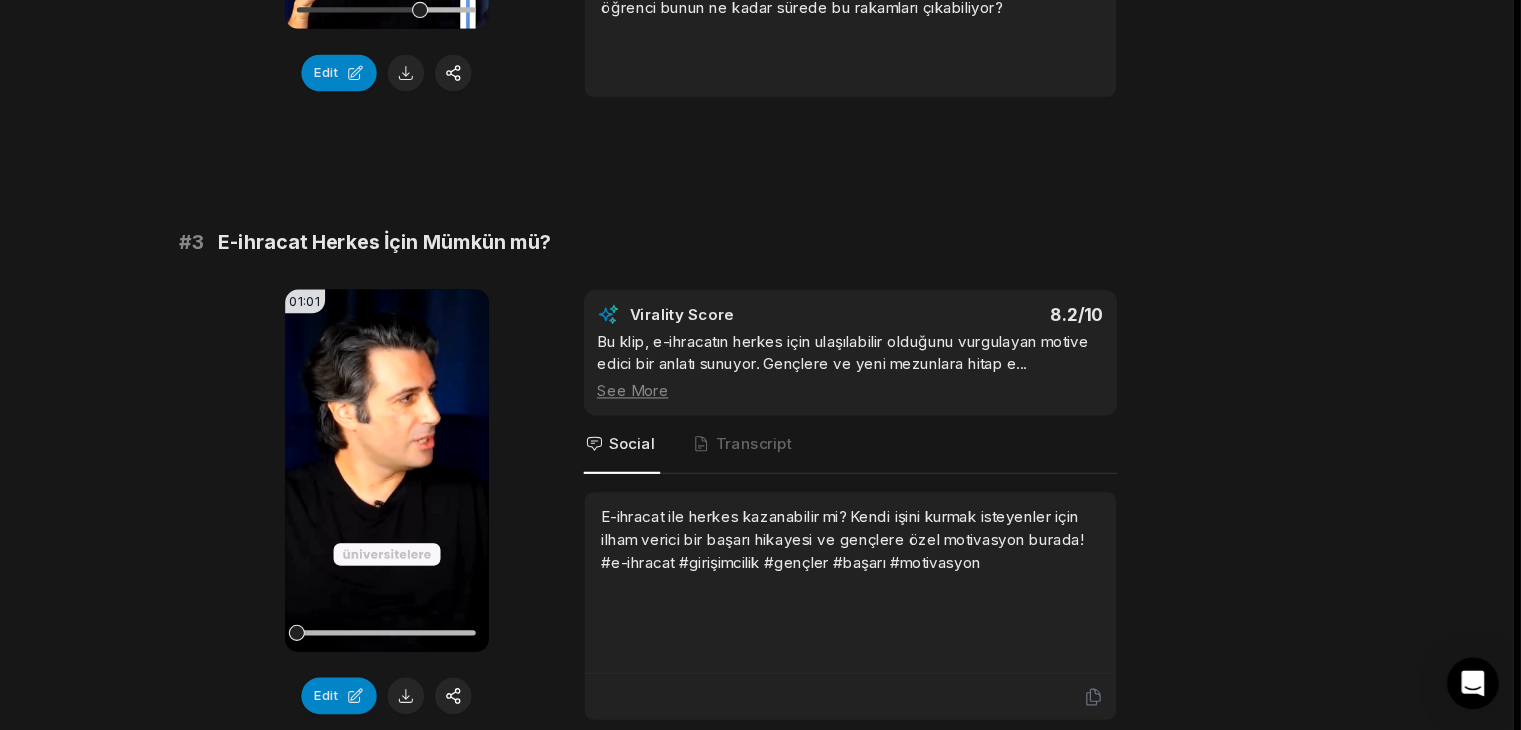 scroll, scrollTop: 1142, scrollLeft: 0, axis: vertical 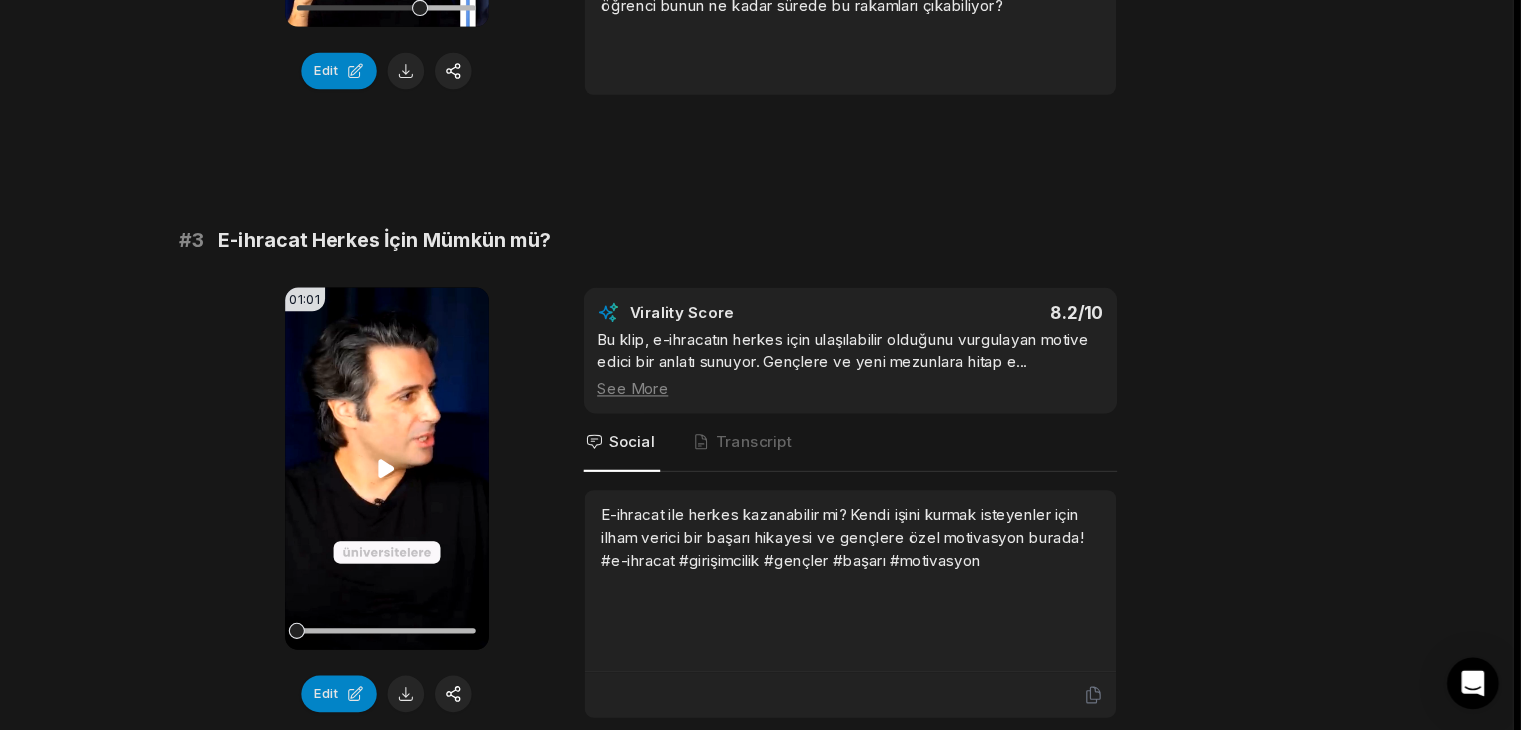 click on "Your browser does not support mp4 format." at bounding box center (469, 487) 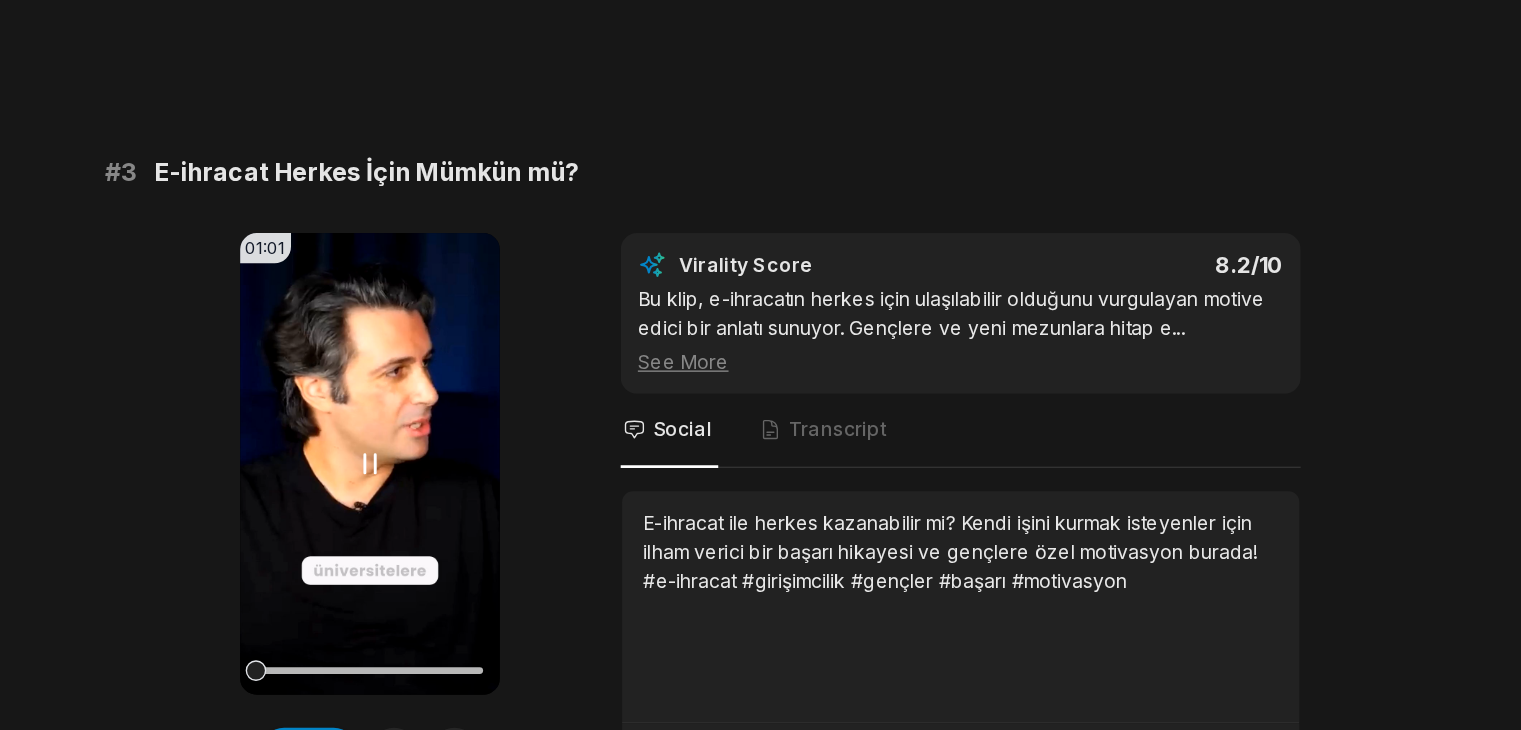 scroll, scrollTop: 1141, scrollLeft: 0, axis: vertical 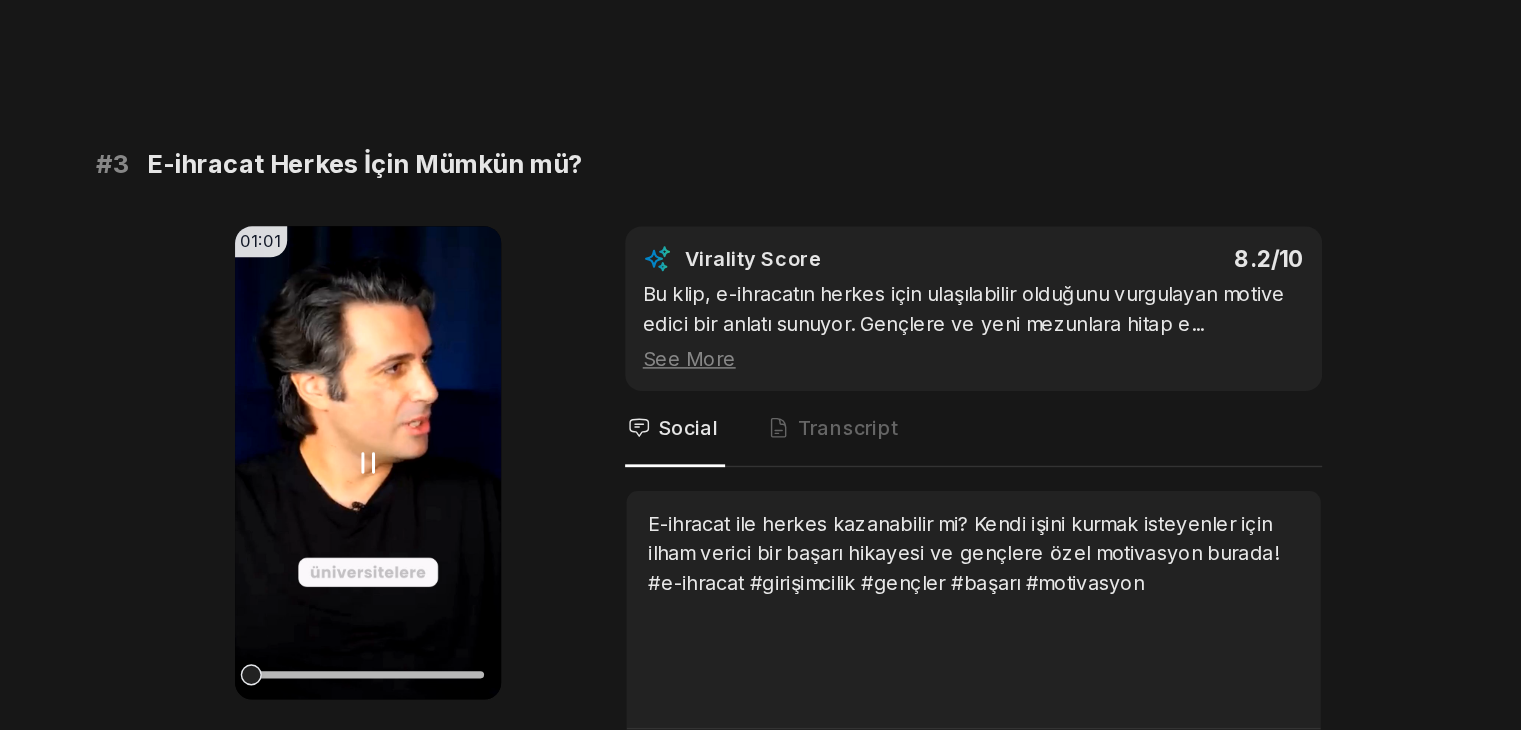 click 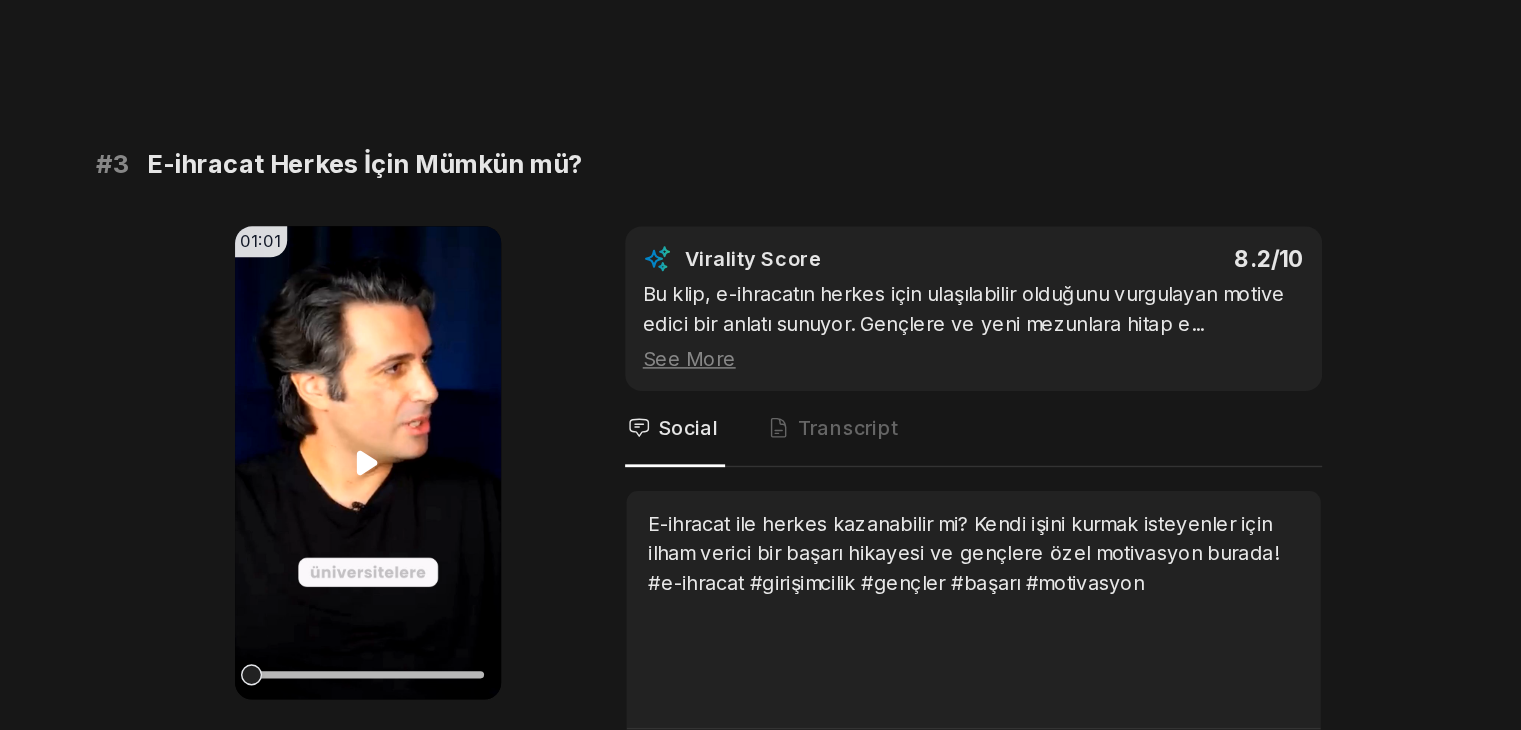 click 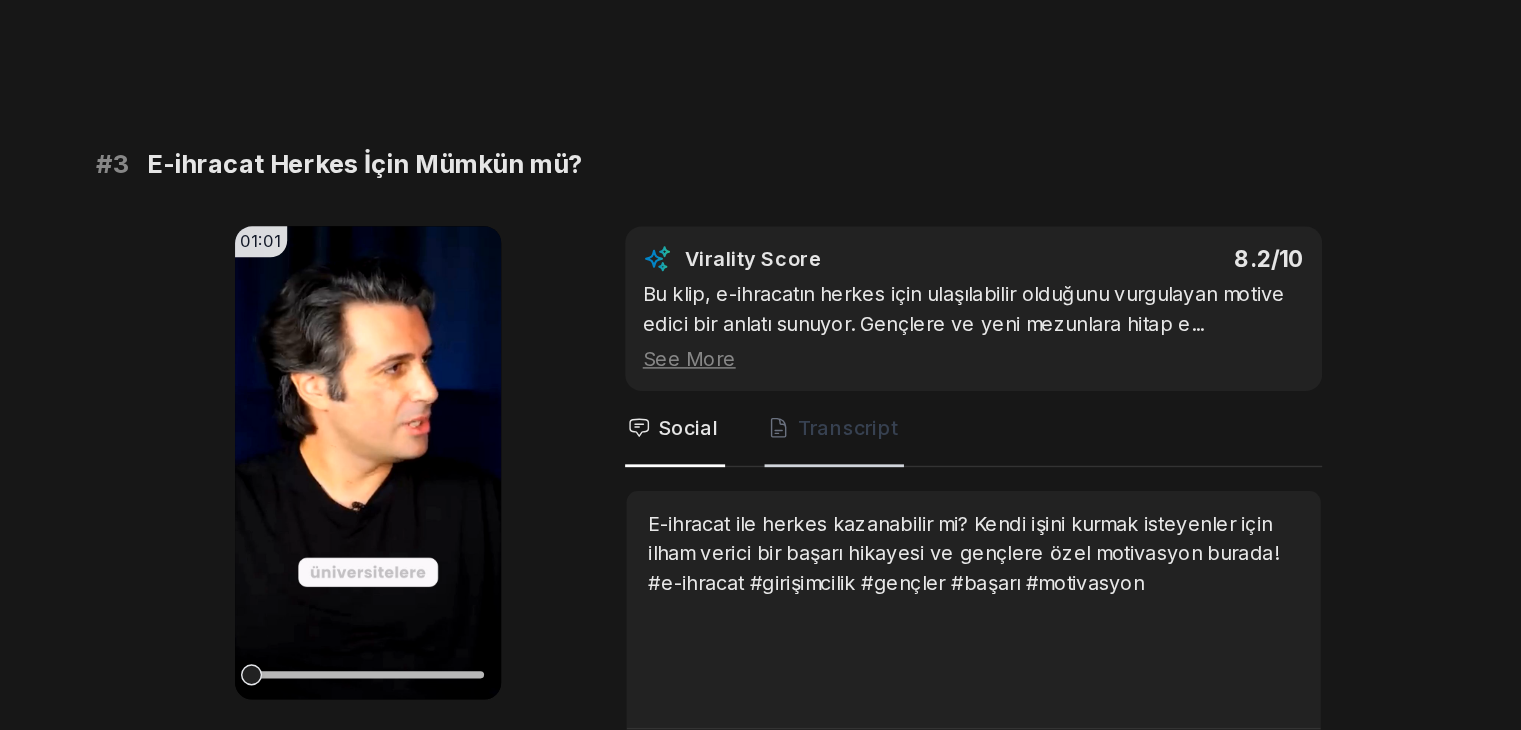 click on "Transcript" at bounding box center [800, 464] 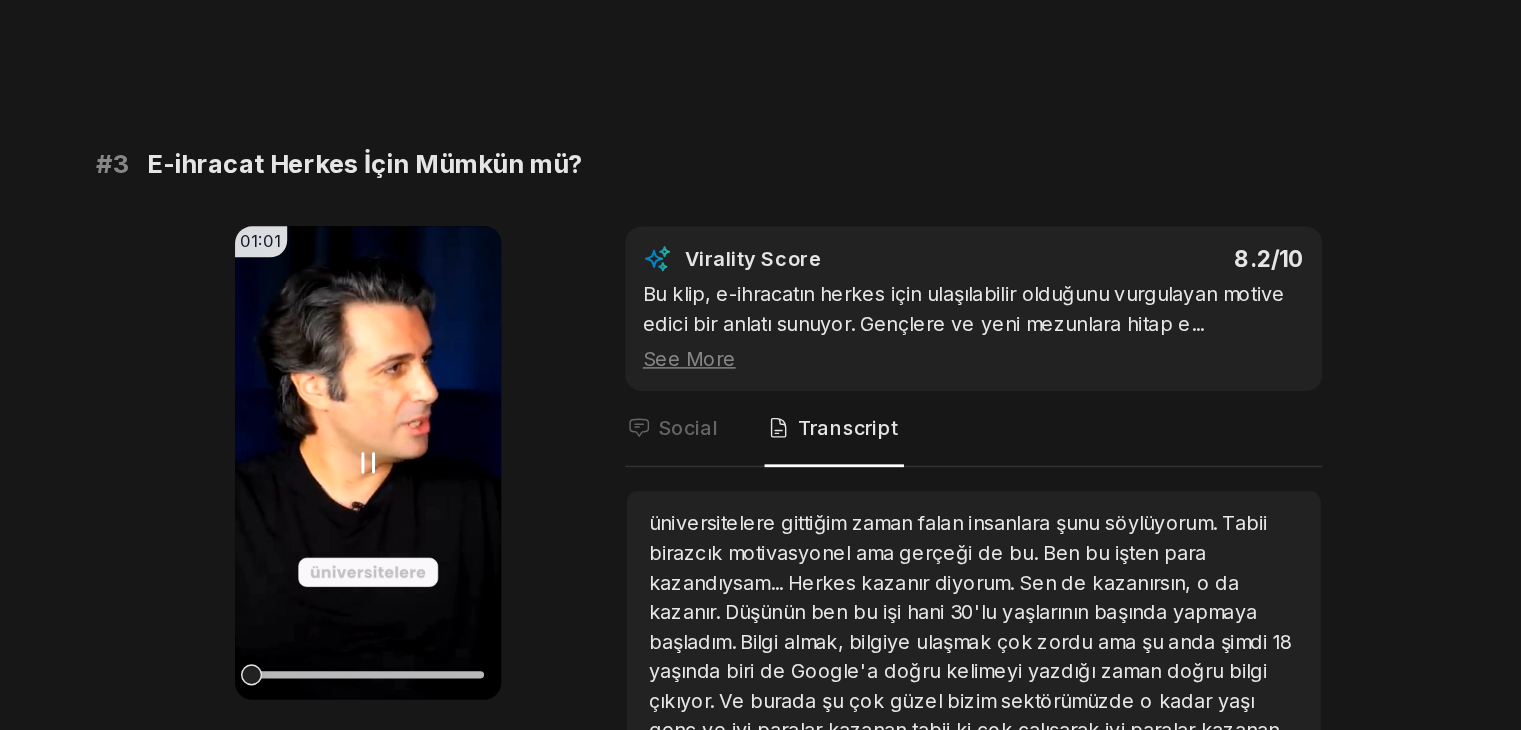 click on "Your browser does not support mp4 format." at bounding box center (469, 488) 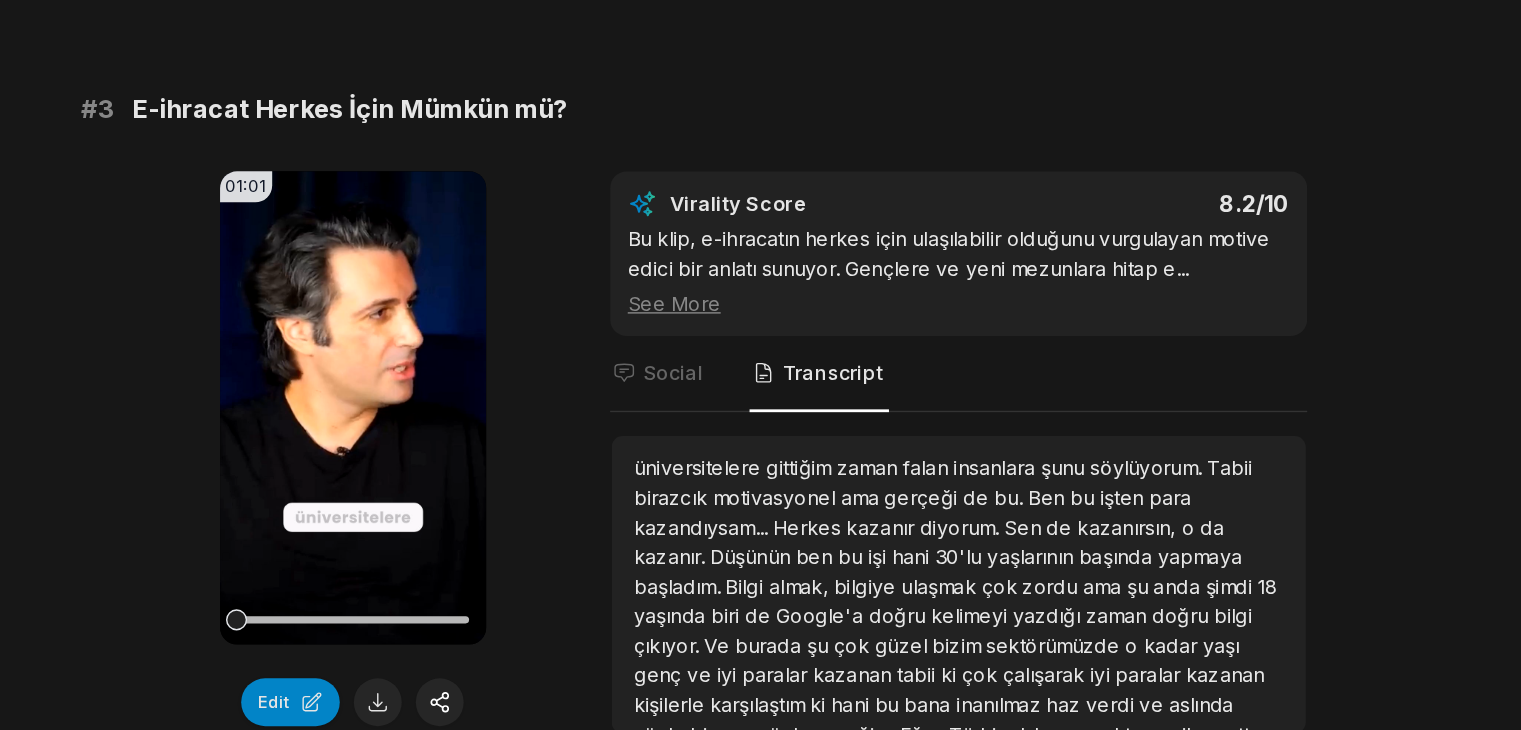 scroll, scrollTop: 1142, scrollLeft: 0, axis: vertical 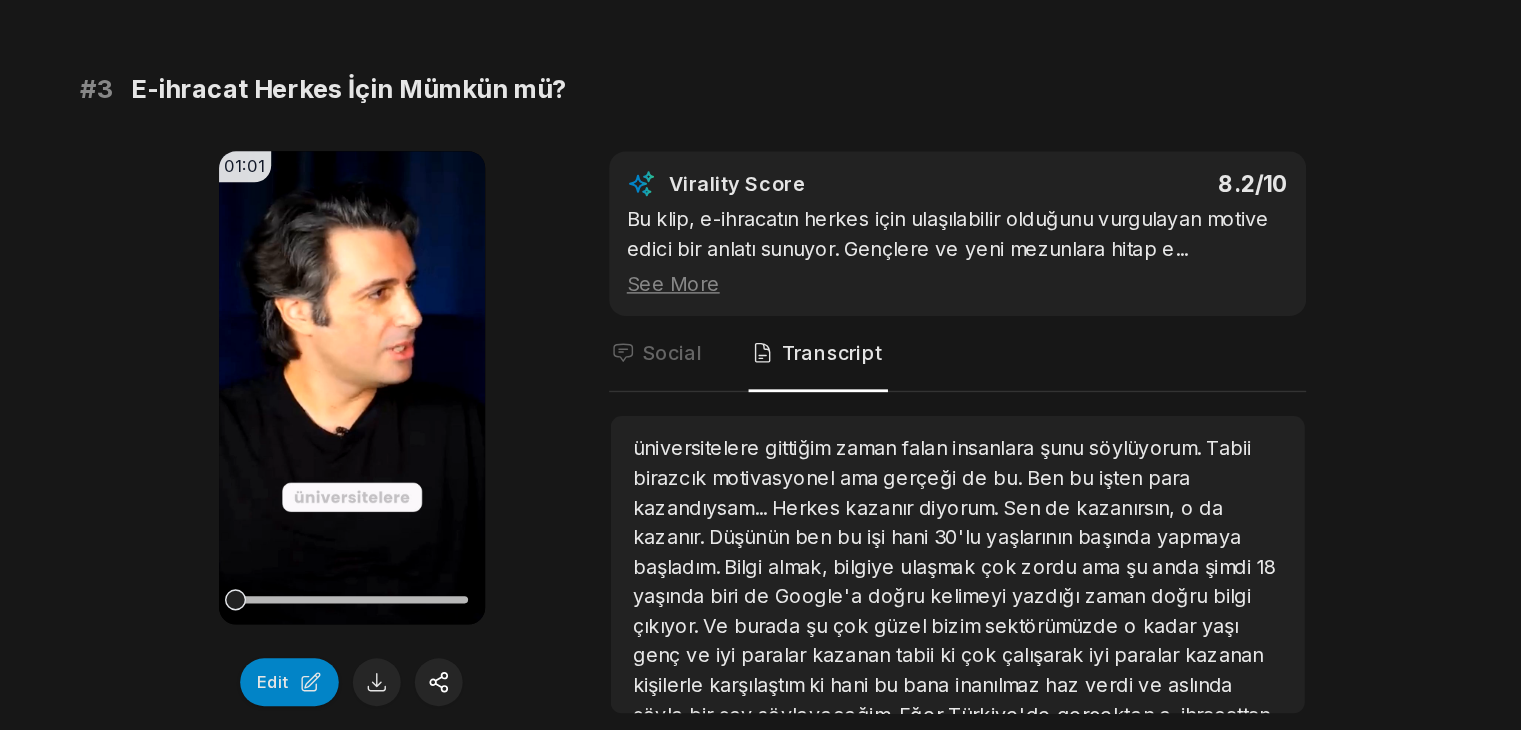 click on "kazanan" at bounding box center (1089, 676) 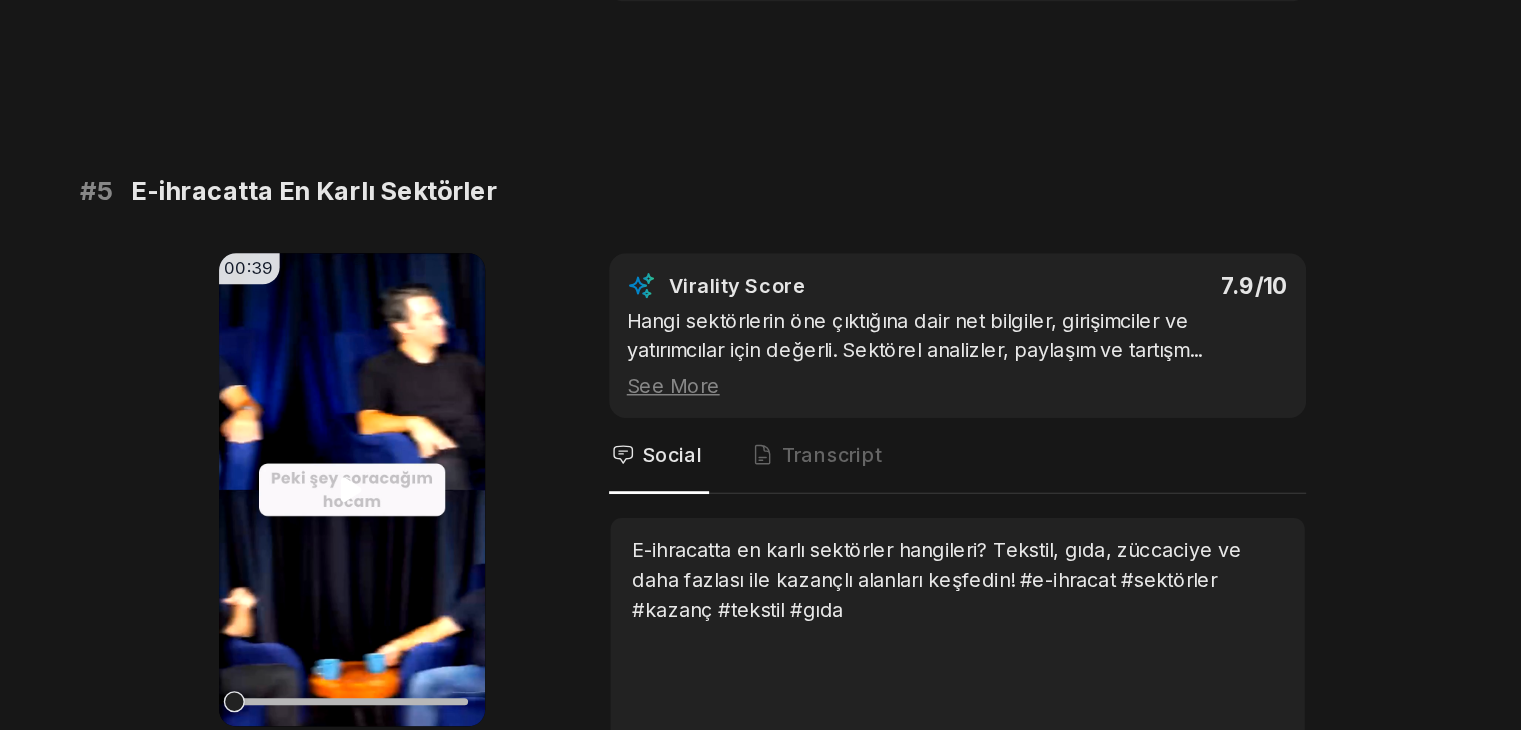 click on "Your browser does not support mp4 format." at bounding box center [469, 558] 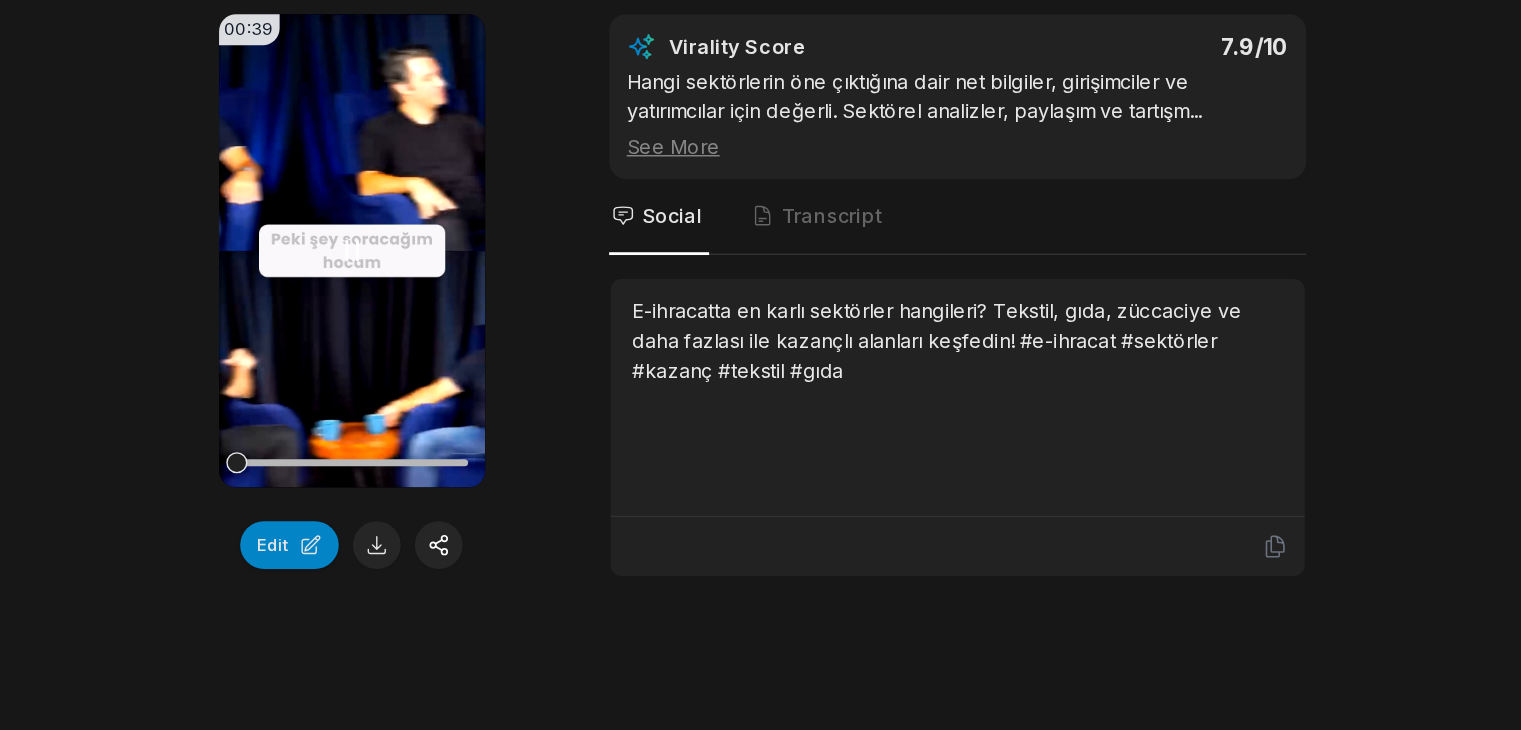 click on "Your browser does not support mp4 format." at bounding box center (469, 389) 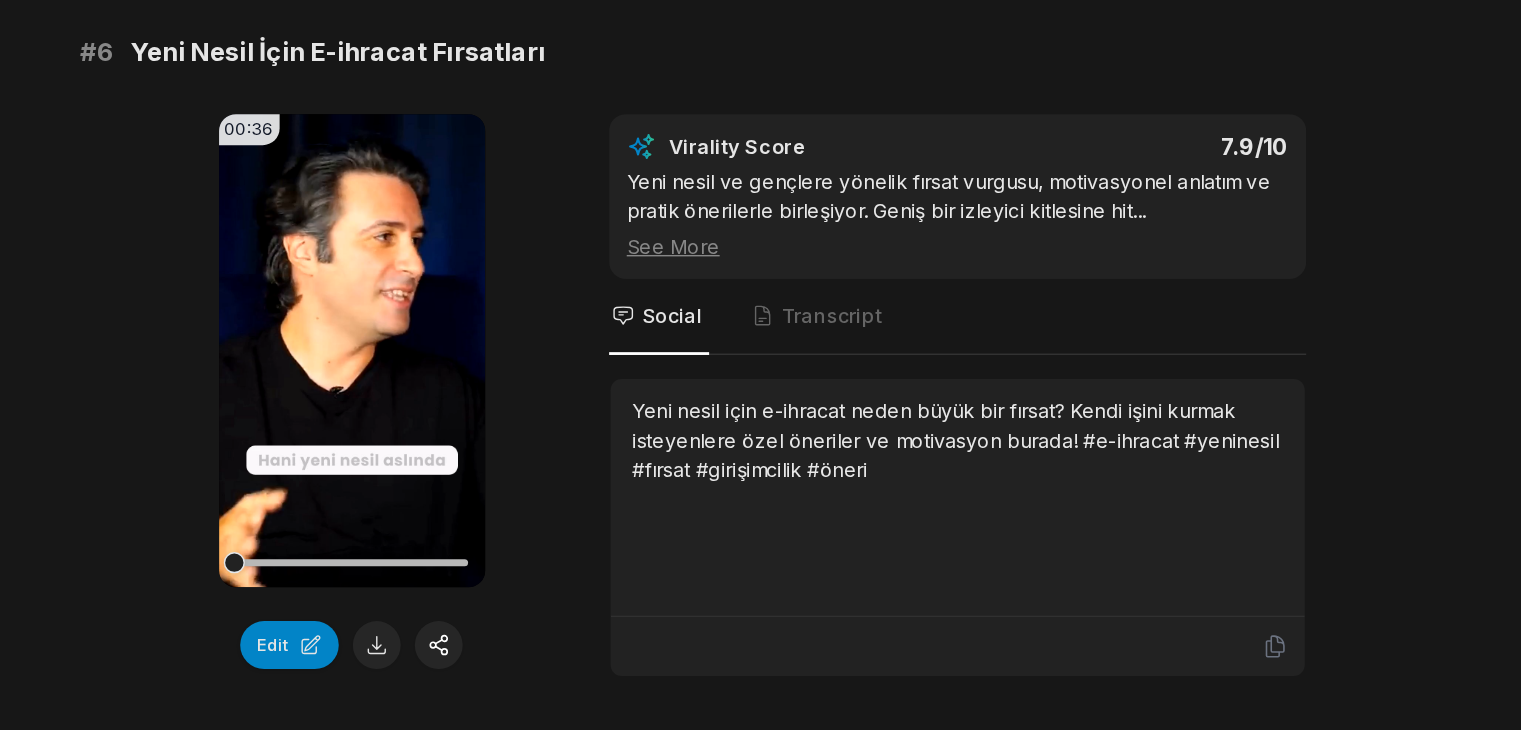 scroll, scrollTop: 2903, scrollLeft: 0, axis: vertical 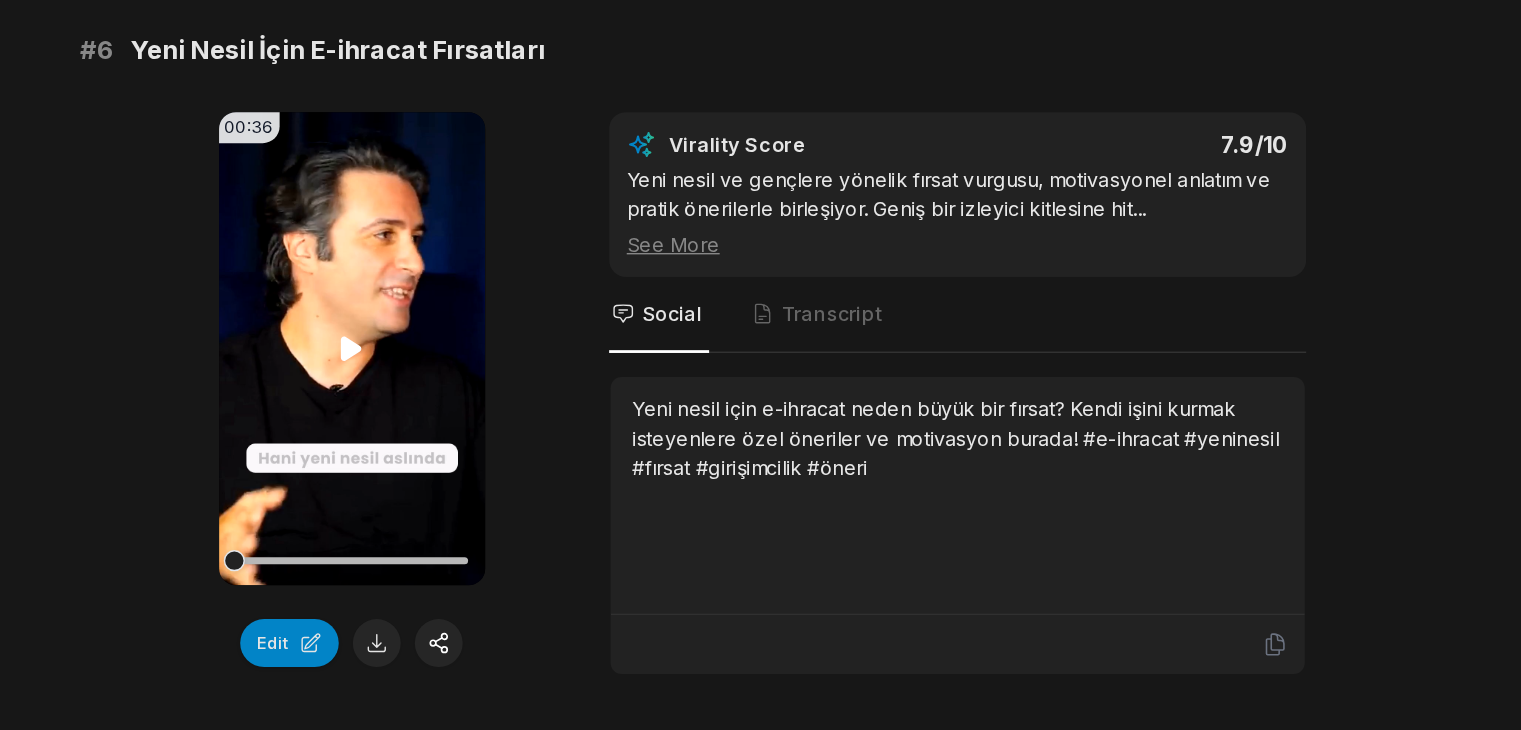 click on "Your browser does not support mp4 format." at bounding box center (469, 459) 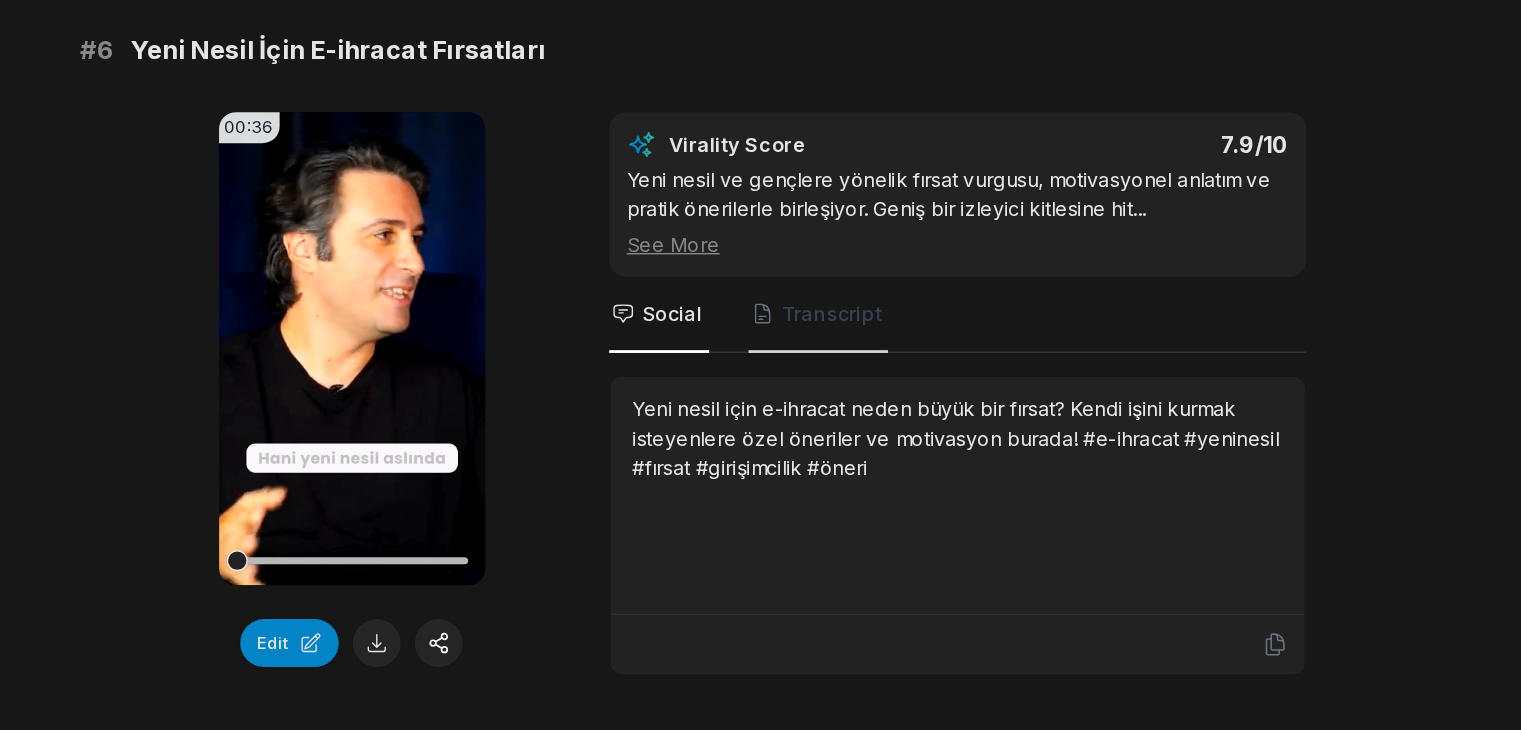 click on "Transcript" at bounding box center [810, 434] 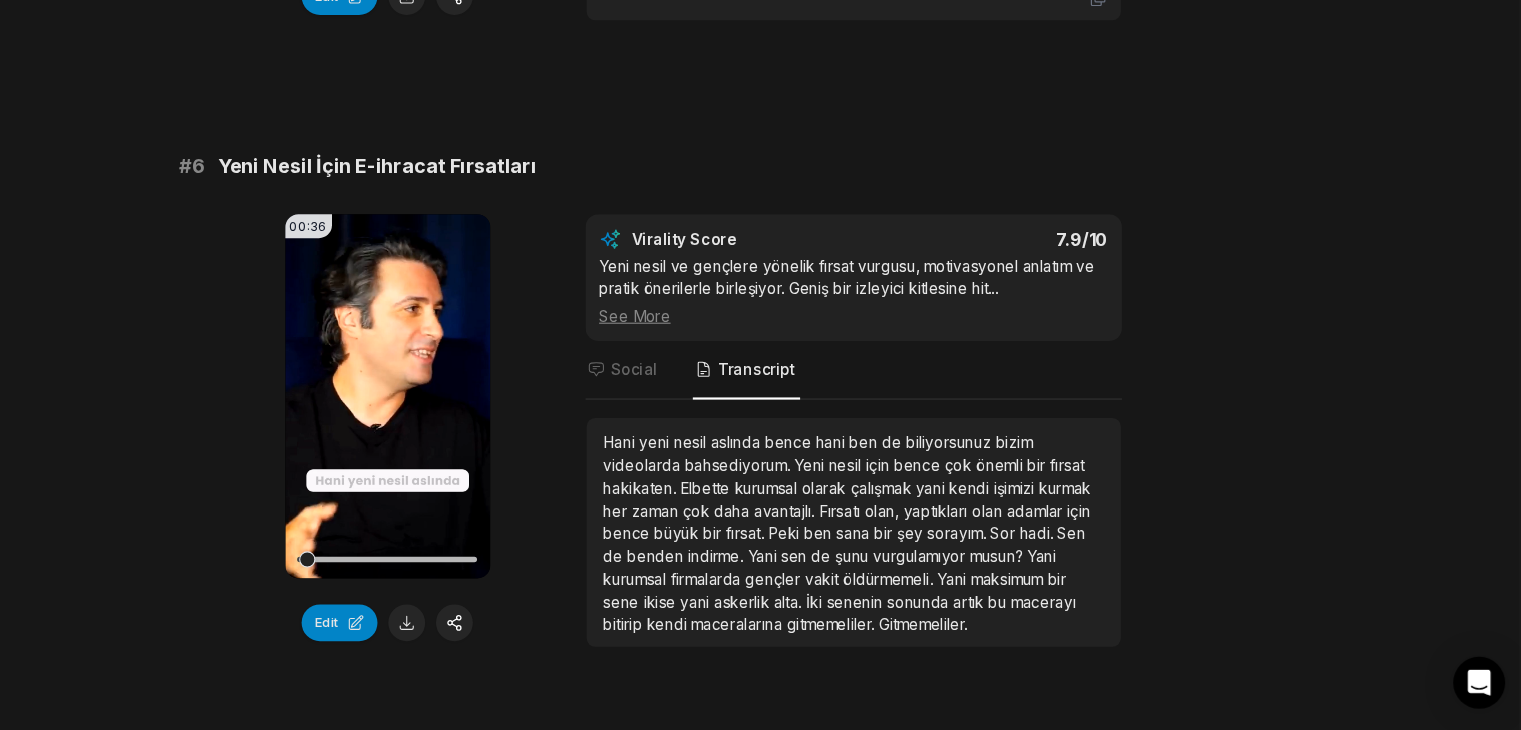scroll, scrollTop: 2941, scrollLeft: 0, axis: vertical 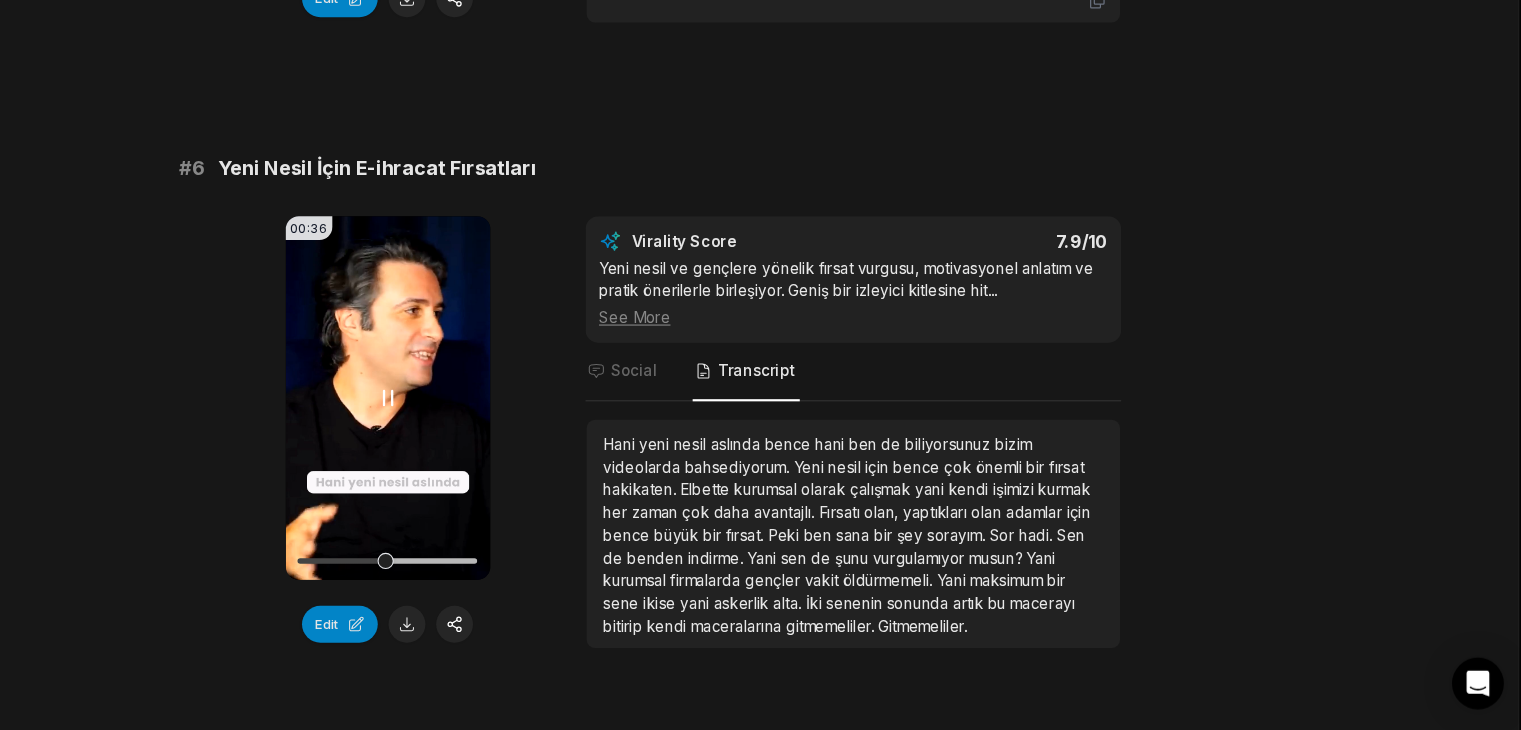 click on "Your browser does not support mp4 format." at bounding box center (469, 422) 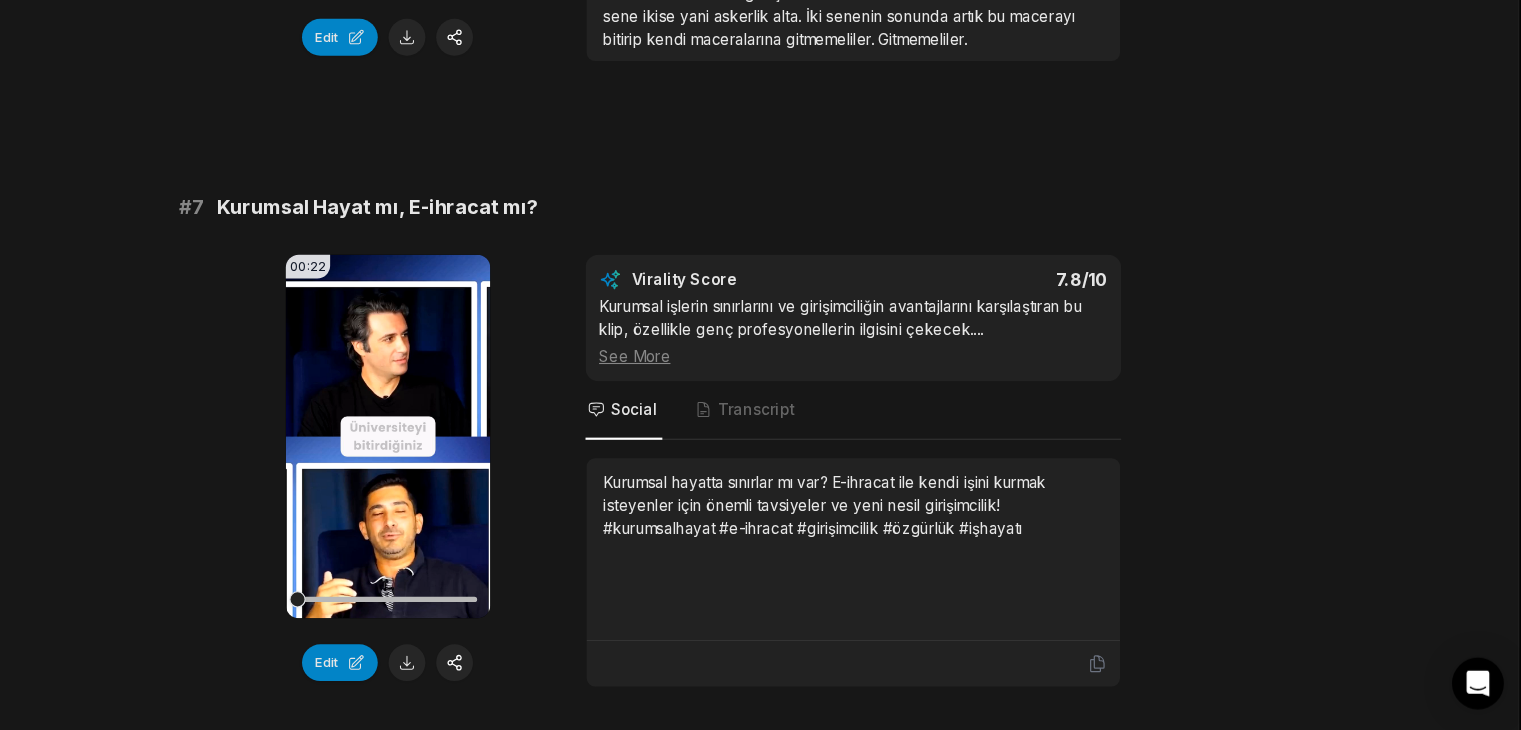 scroll, scrollTop: 3484, scrollLeft: 0, axis: vertical 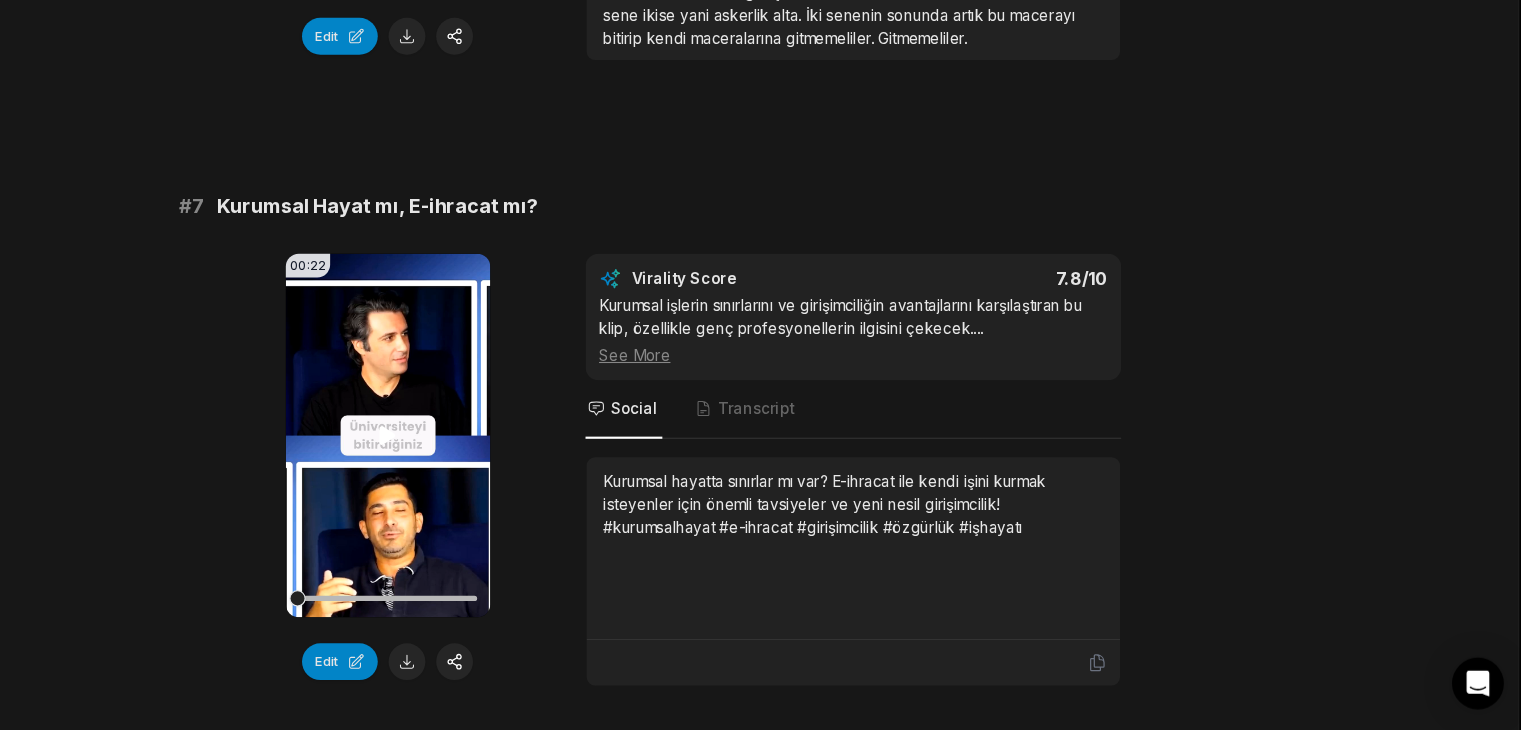 click 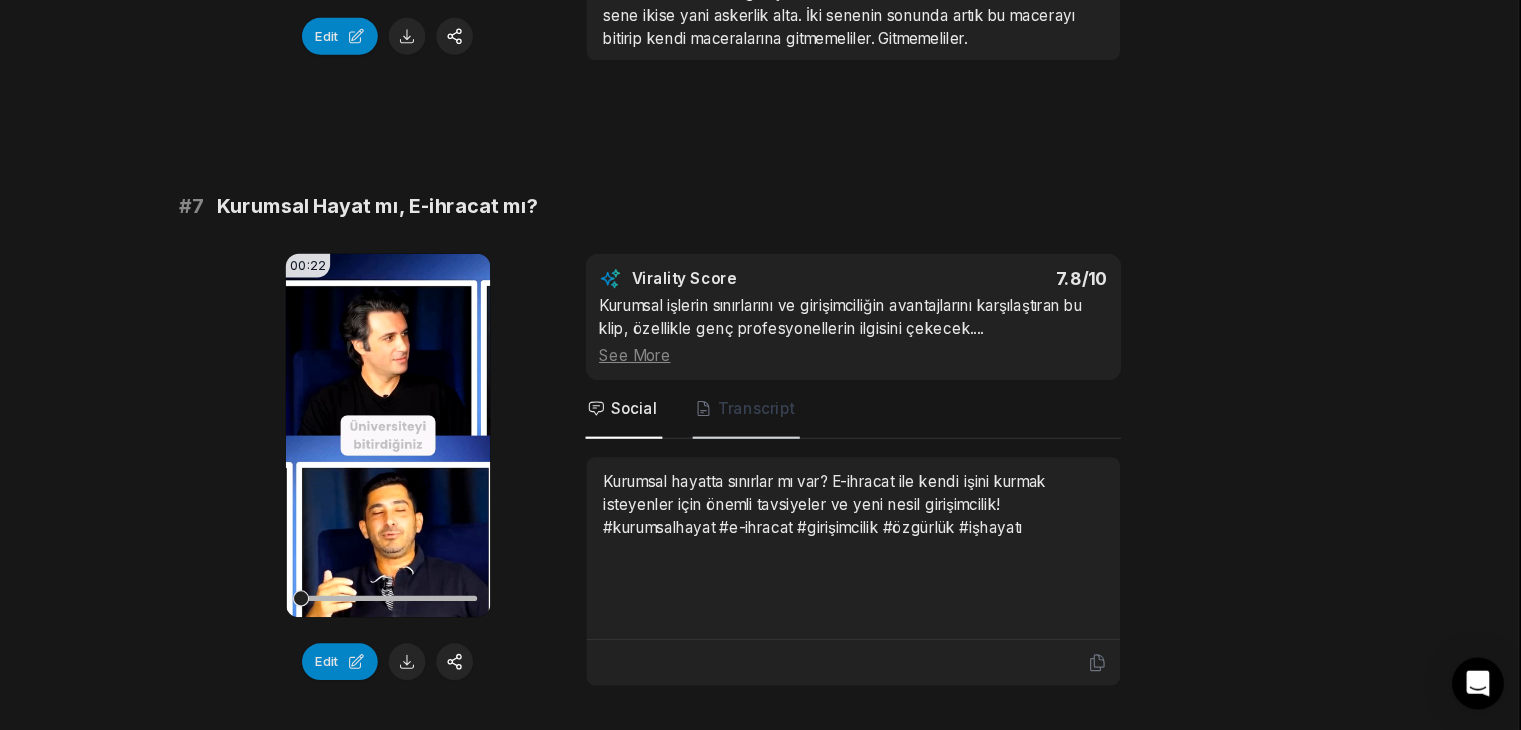 click on "Transcript" at bounding box center [810, 432] 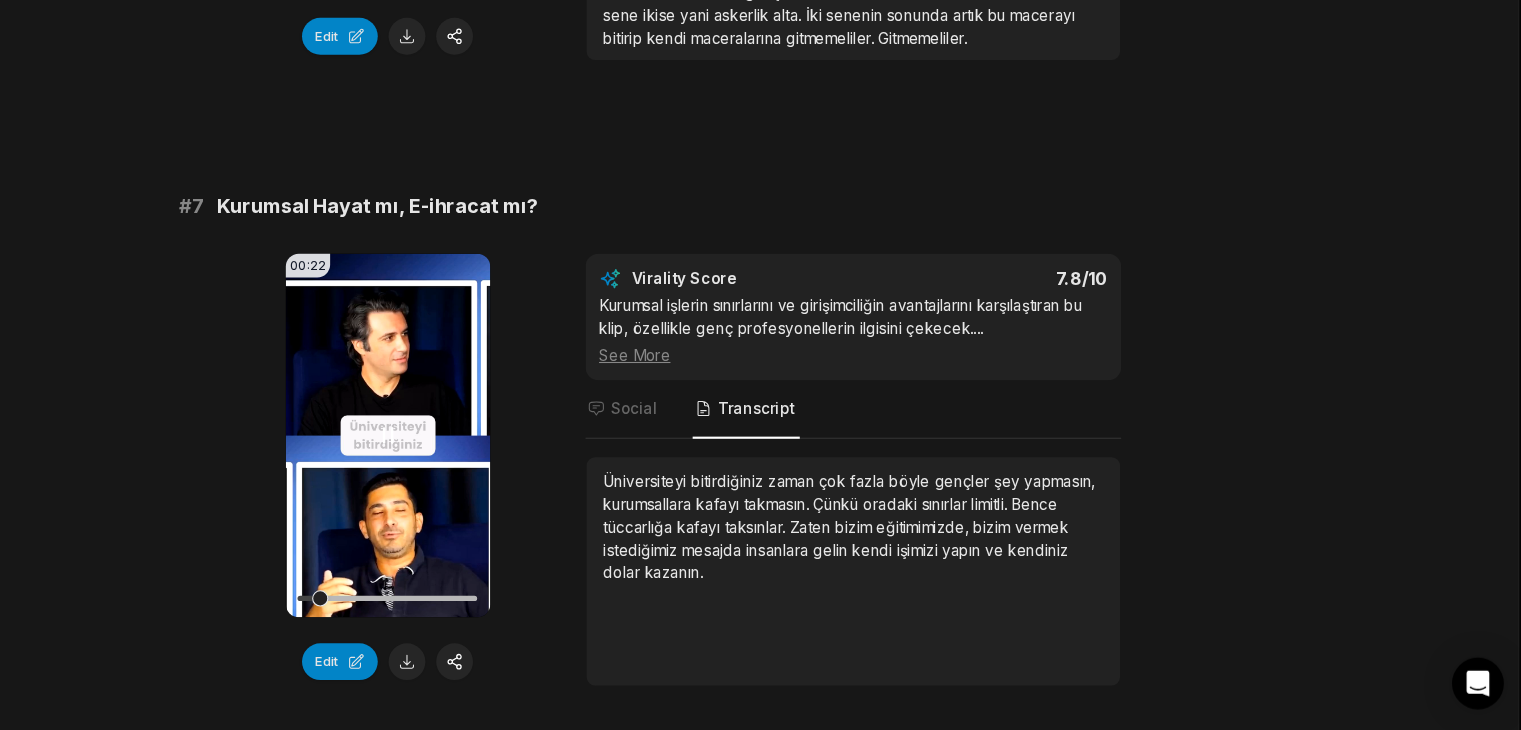 click on "Your browser does not support mp4 format." at bounding box center (469, 457) 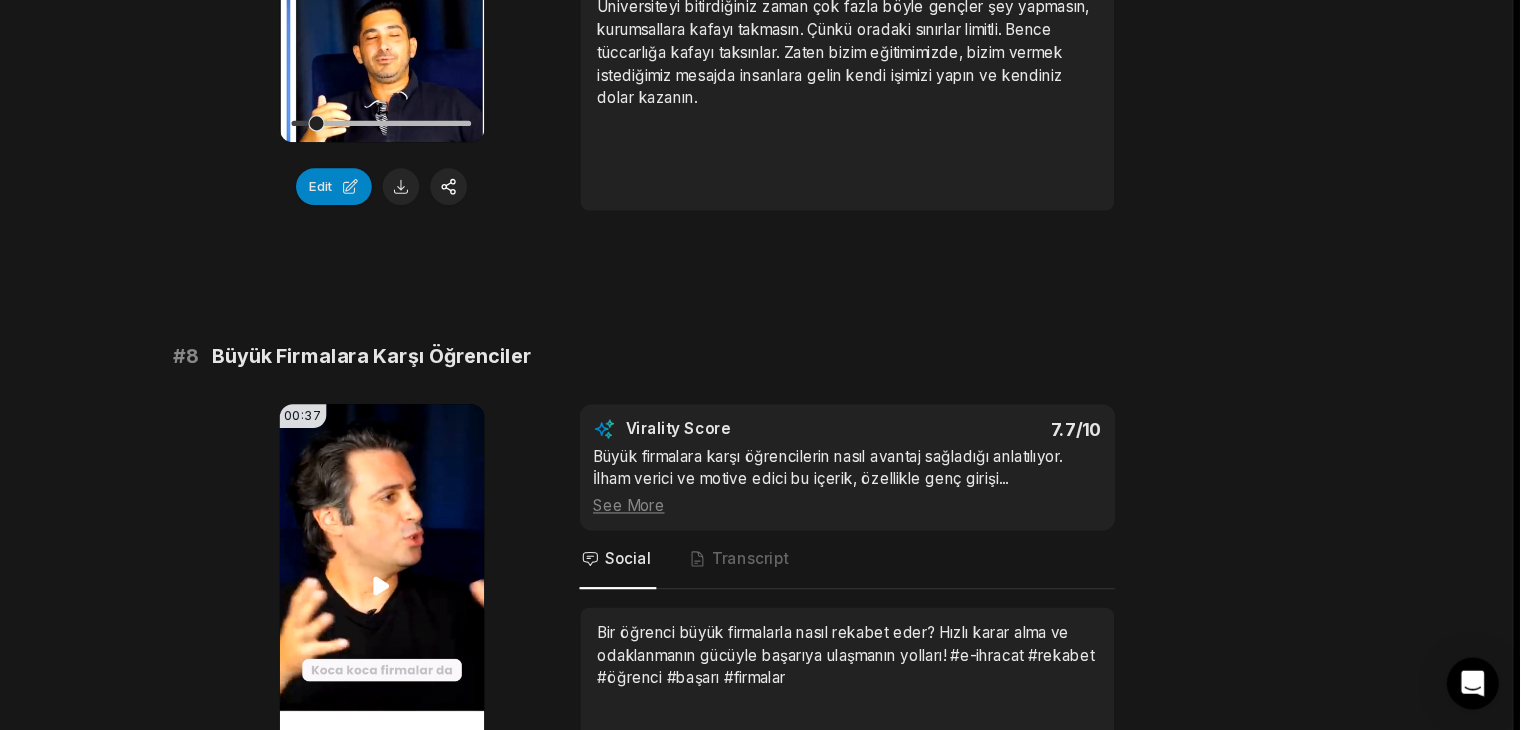 click on "Your browser does not support mp4 format." at bounding box center (469, 596) 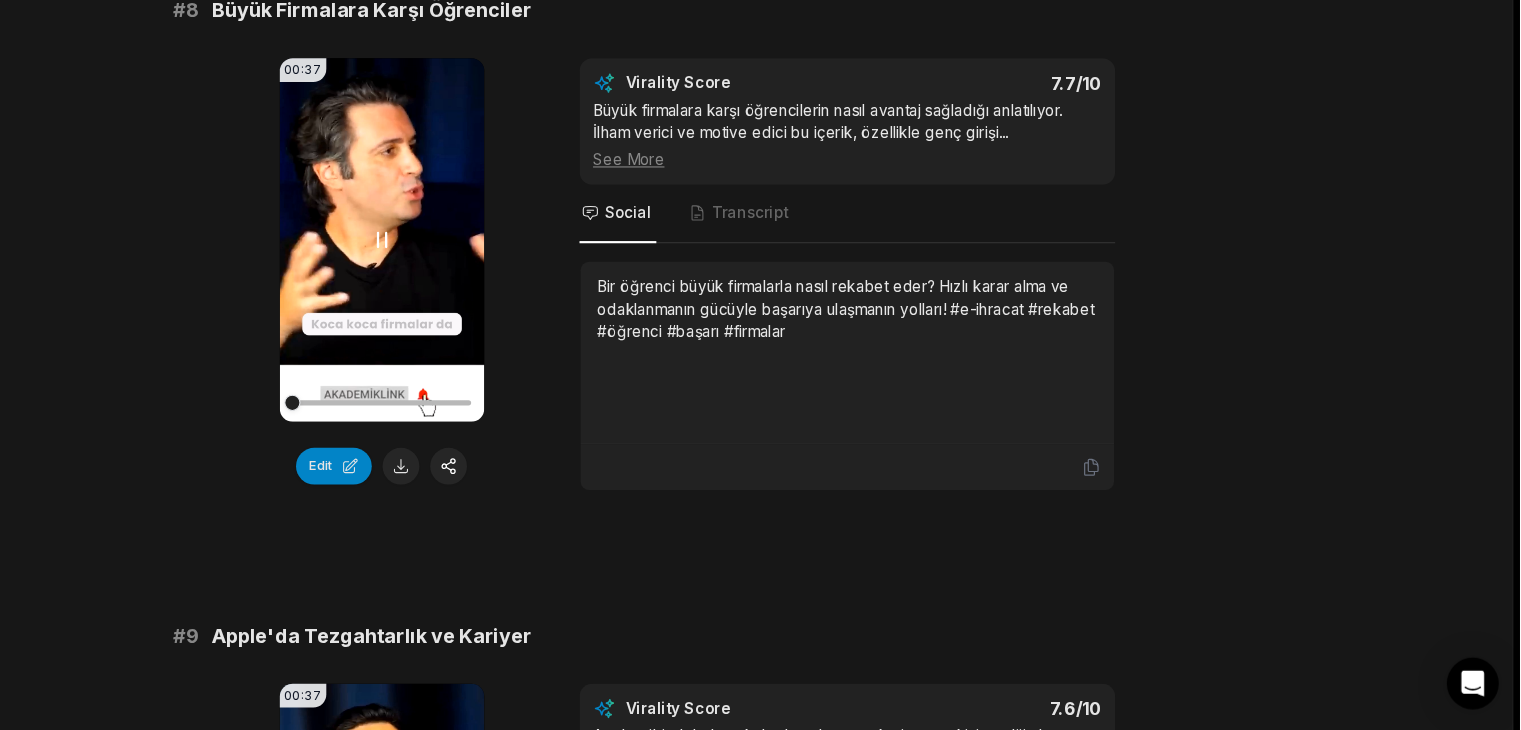 scroll, scrollTop: 4246, scrollLeft: 0, axis: vertical 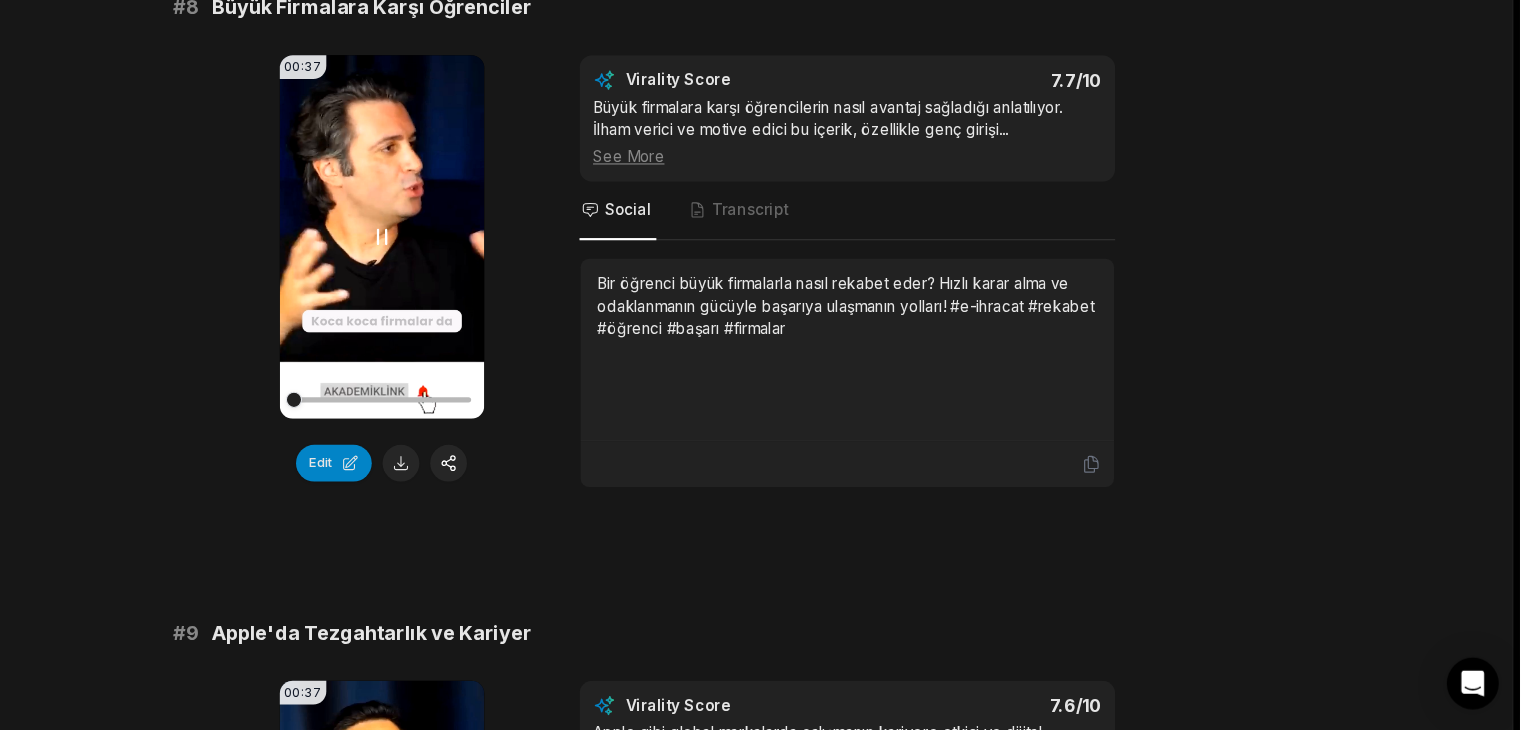 click on "Your browser does not support mp4 format." at bounding box center (469, 273) 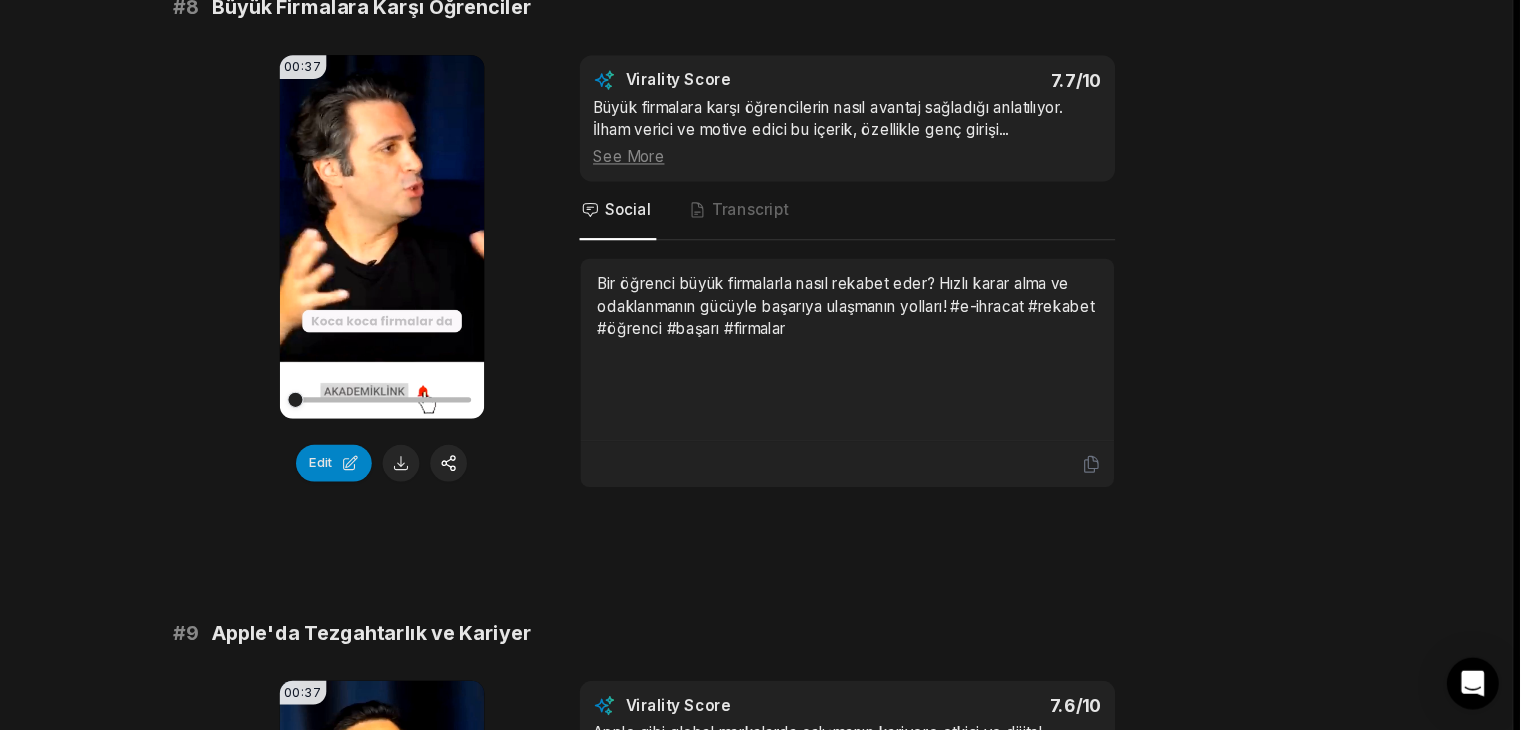 click on "00:37 Your browser does not support mp4 format. Edit Virality Score 7.7 /10 Büyük firmalara karşı öğrencilerin nasıl avantaj sağladığı anlatılıyor. İlham verici ve motive edici bu içerik, özellikle genç girişi ...   See More Social Transcript Bir öğrenci büyük firmalarla nasıl rekabet eder? Hızlı karar alma ve odaklanmanın gücüyle başarıya ulaşmanın yolları! #e-ihracat #rekabet #öğrenci #başarı #firmalar" at bounding box center [761, 305] 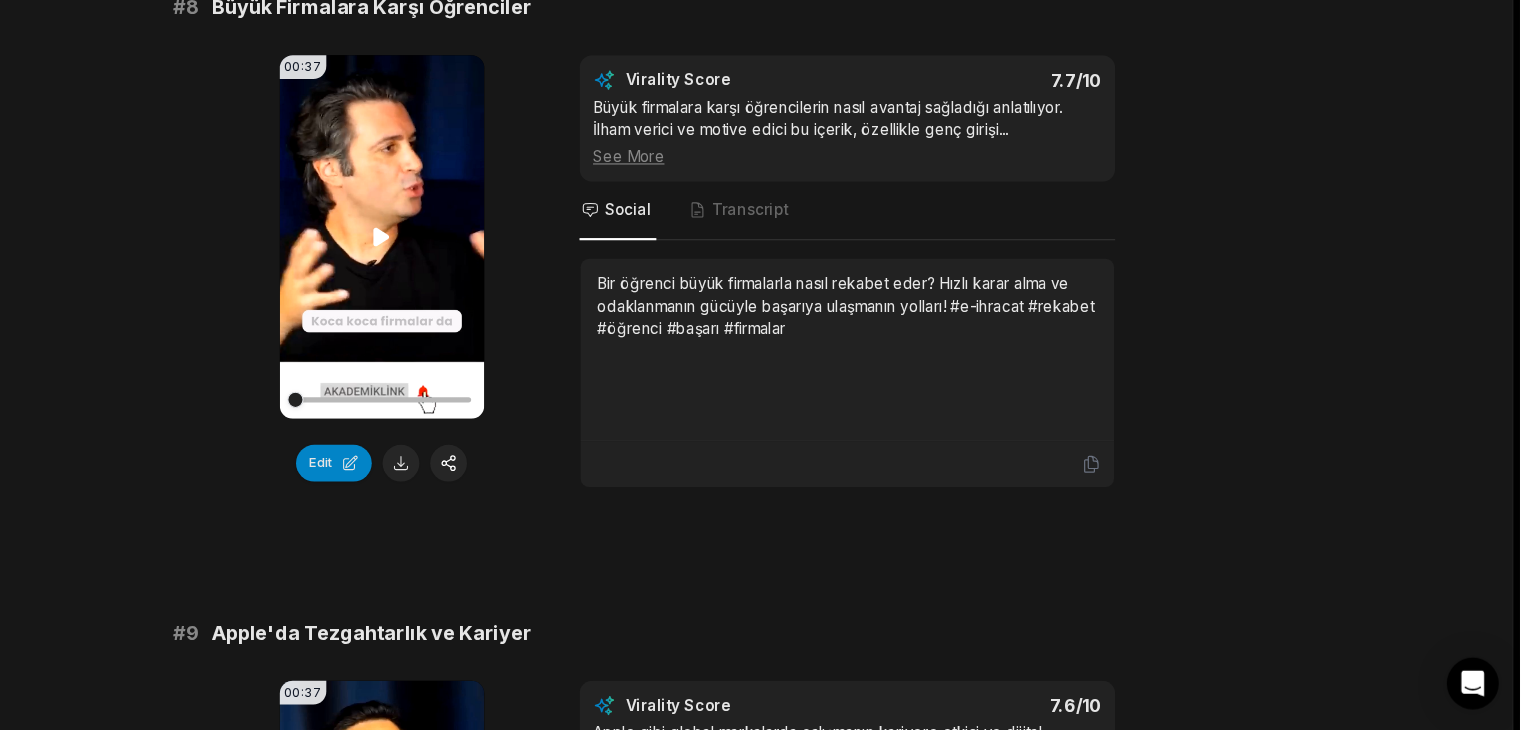click on "Your browser does not support mp4 format." at bounding box center (469, 273) 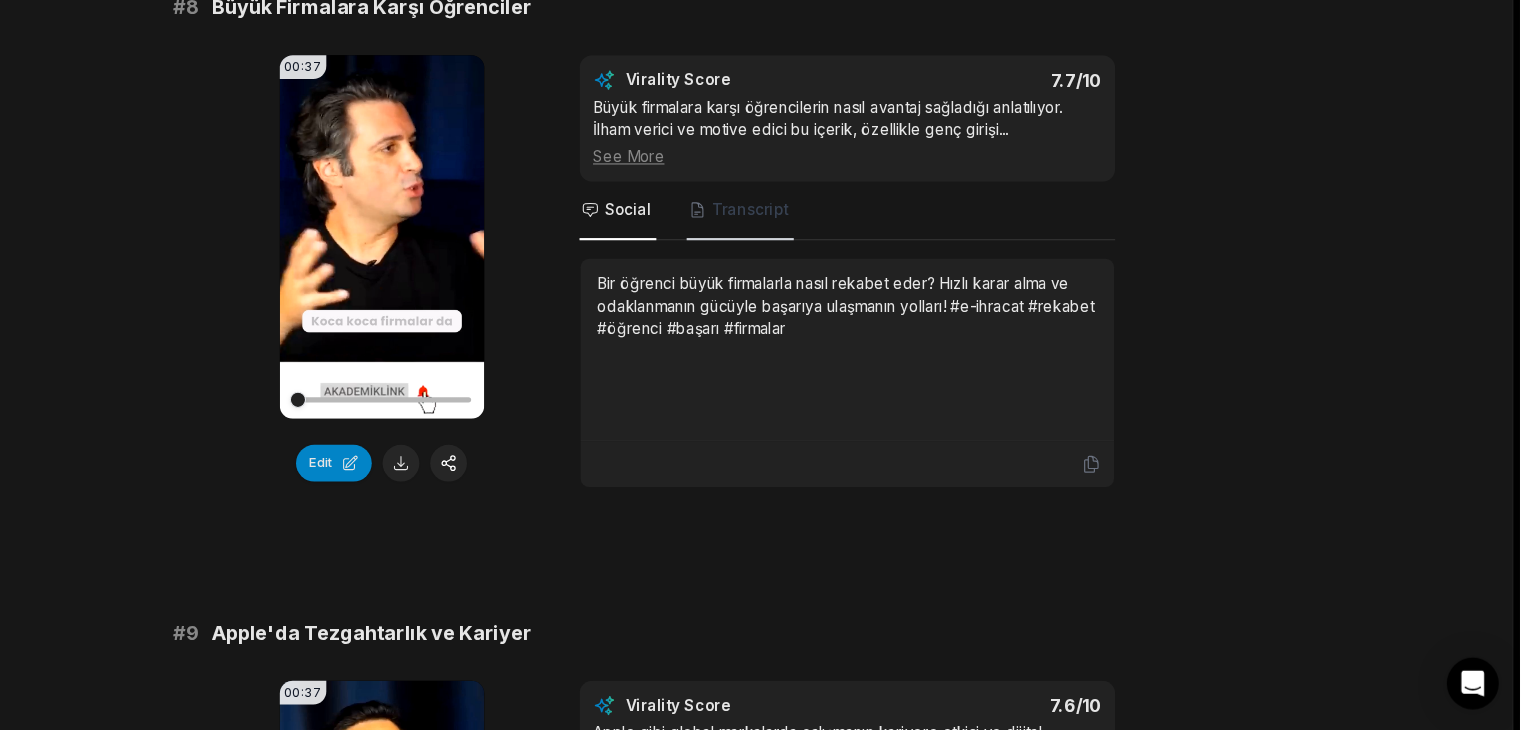 click on "Transcript" at bounding box center (800, 249) 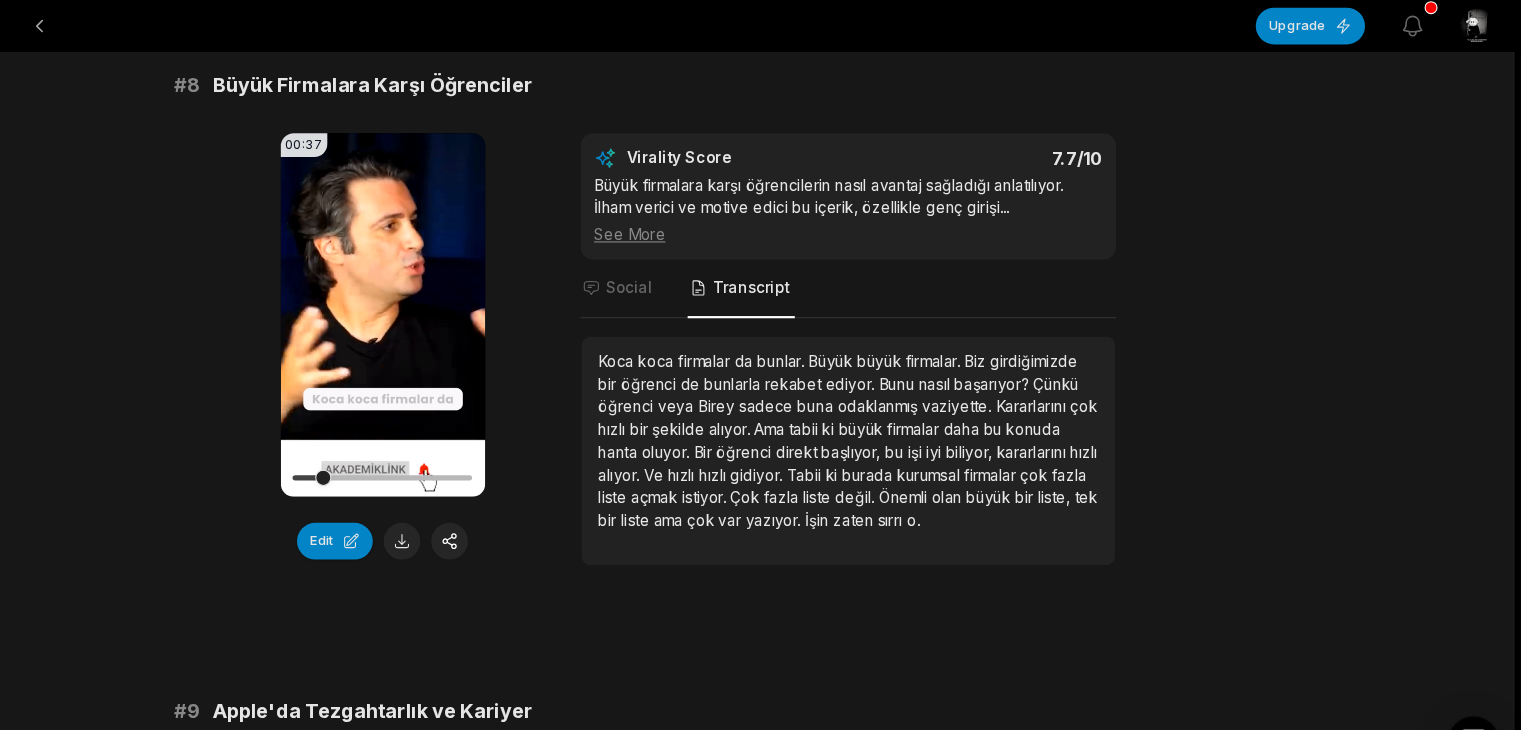 scroll, scrollTop: 4228, scrollLeft: 0, axis: vertical 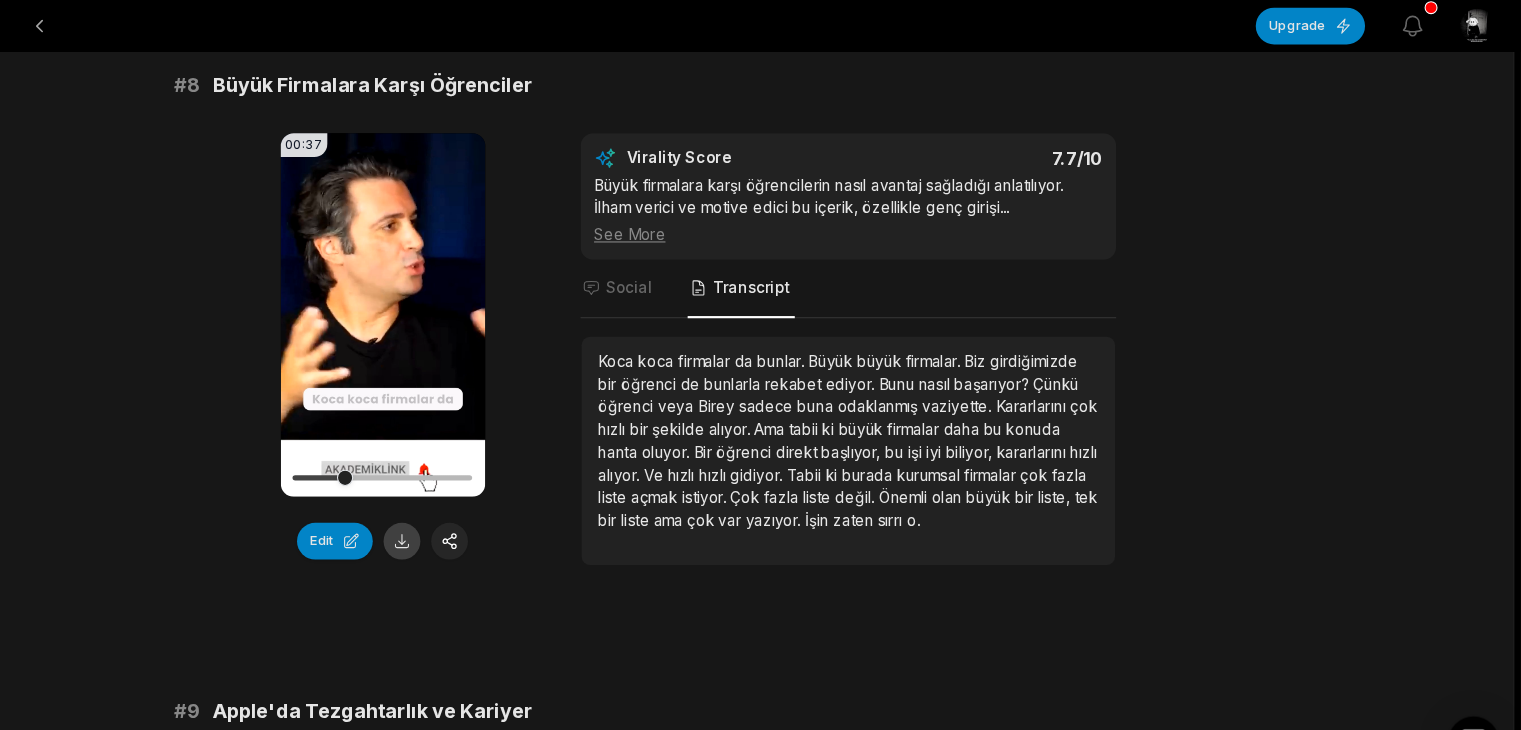 click at bounding box center [487, 500] 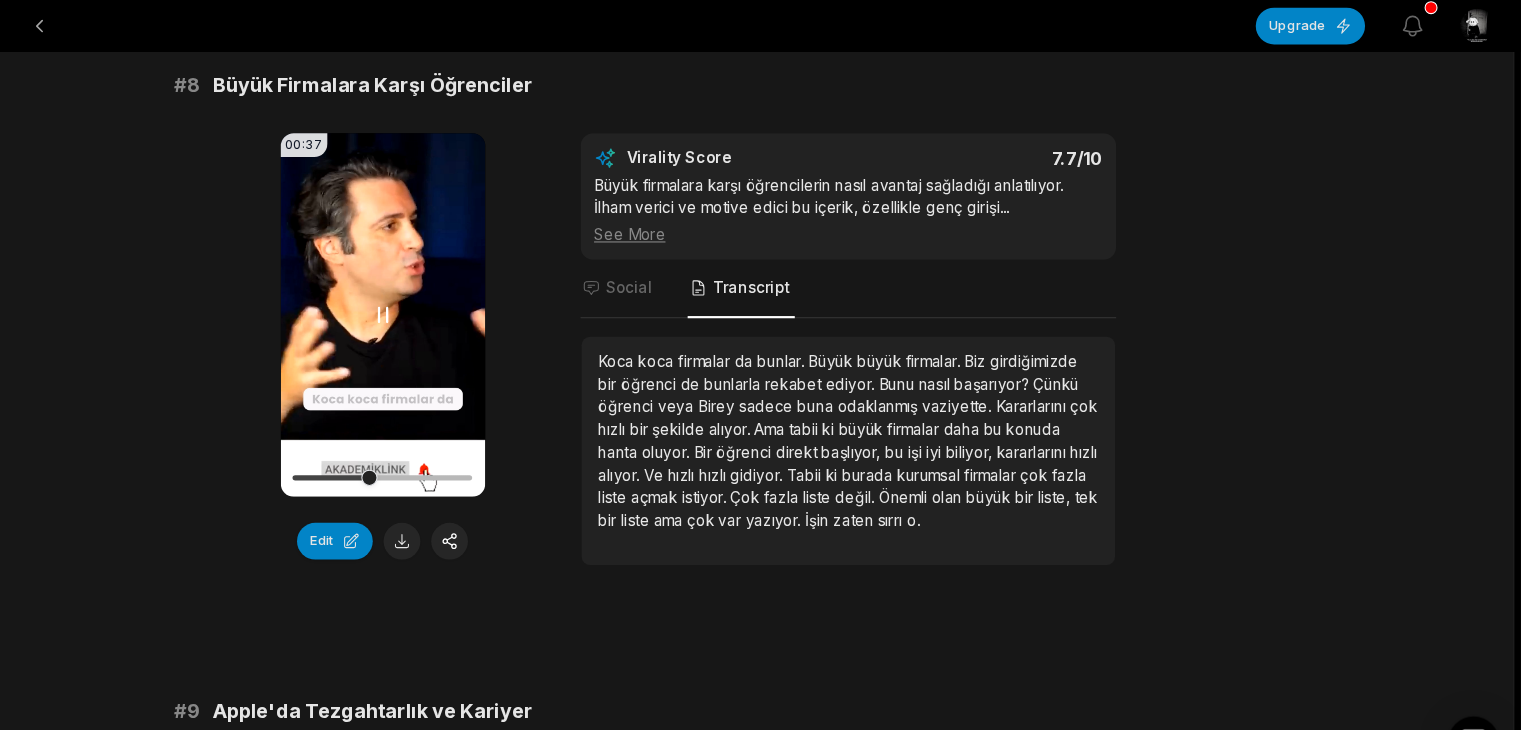 click on "Your browser does not support mp4 format." at bounding box center [469, 291] 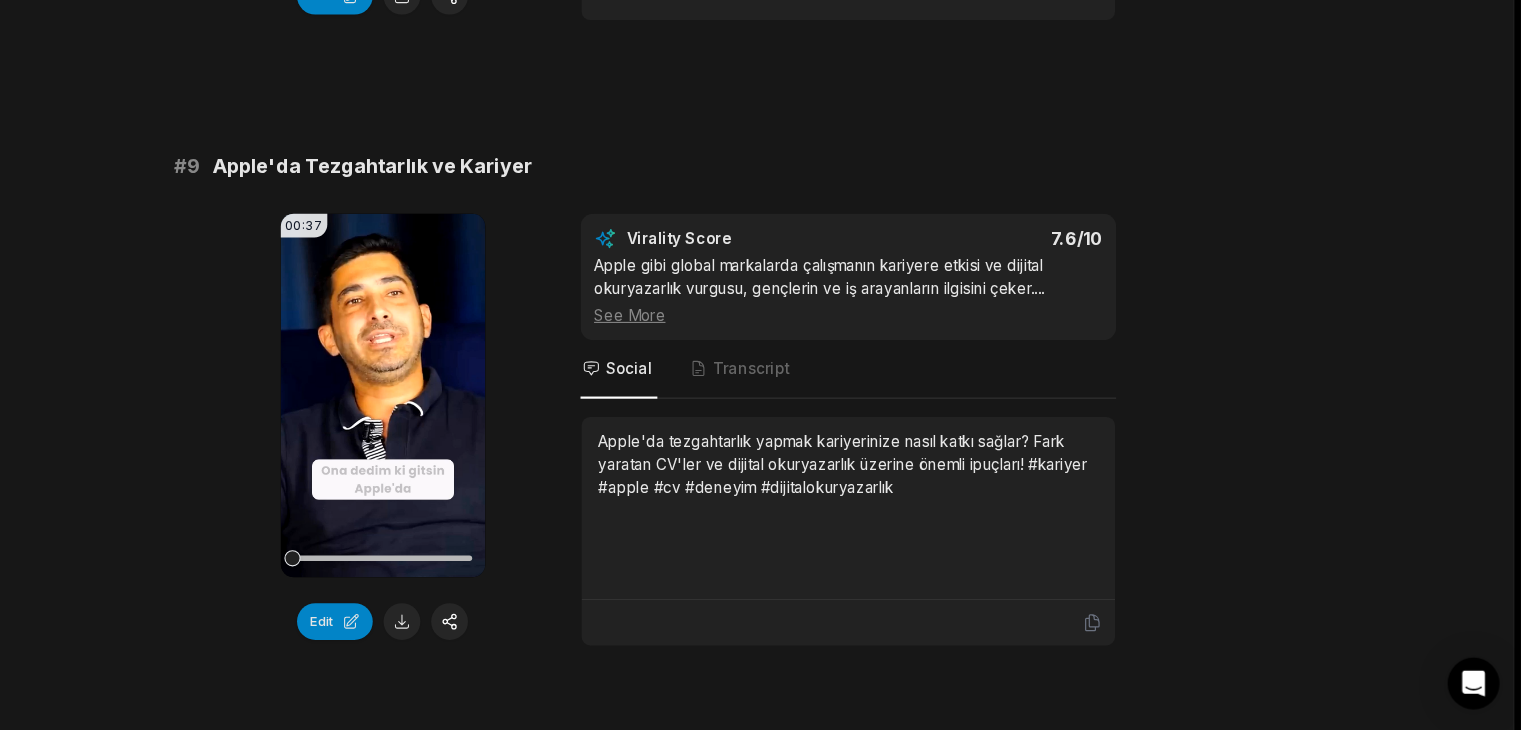 scroll, scrollTop: 4679, scrollLeft: 0, axis: vertical 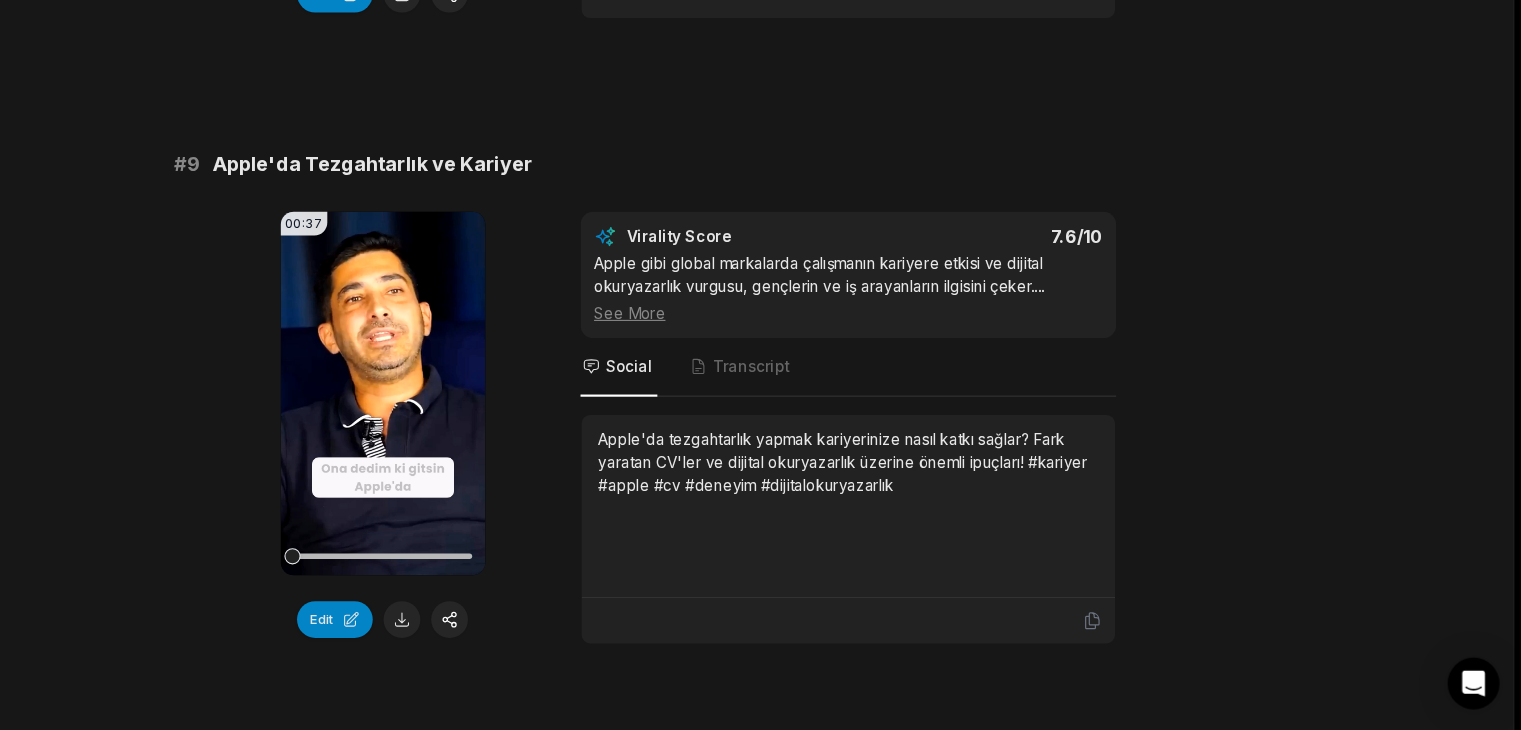 click on "Your browser does not support mp4 format." at bounding box center [469, 418] 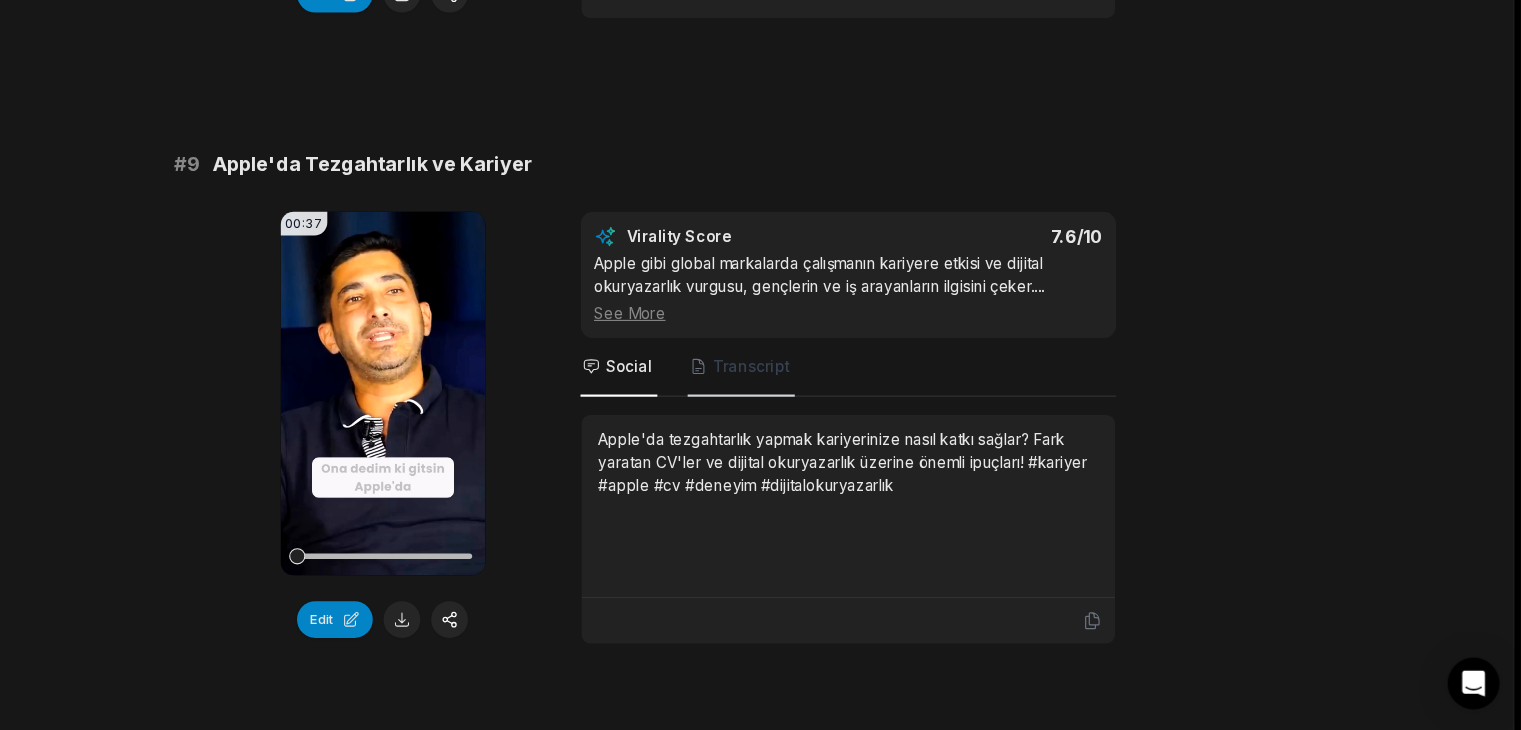 click on "Transcript" at bounding box center [800, 394] 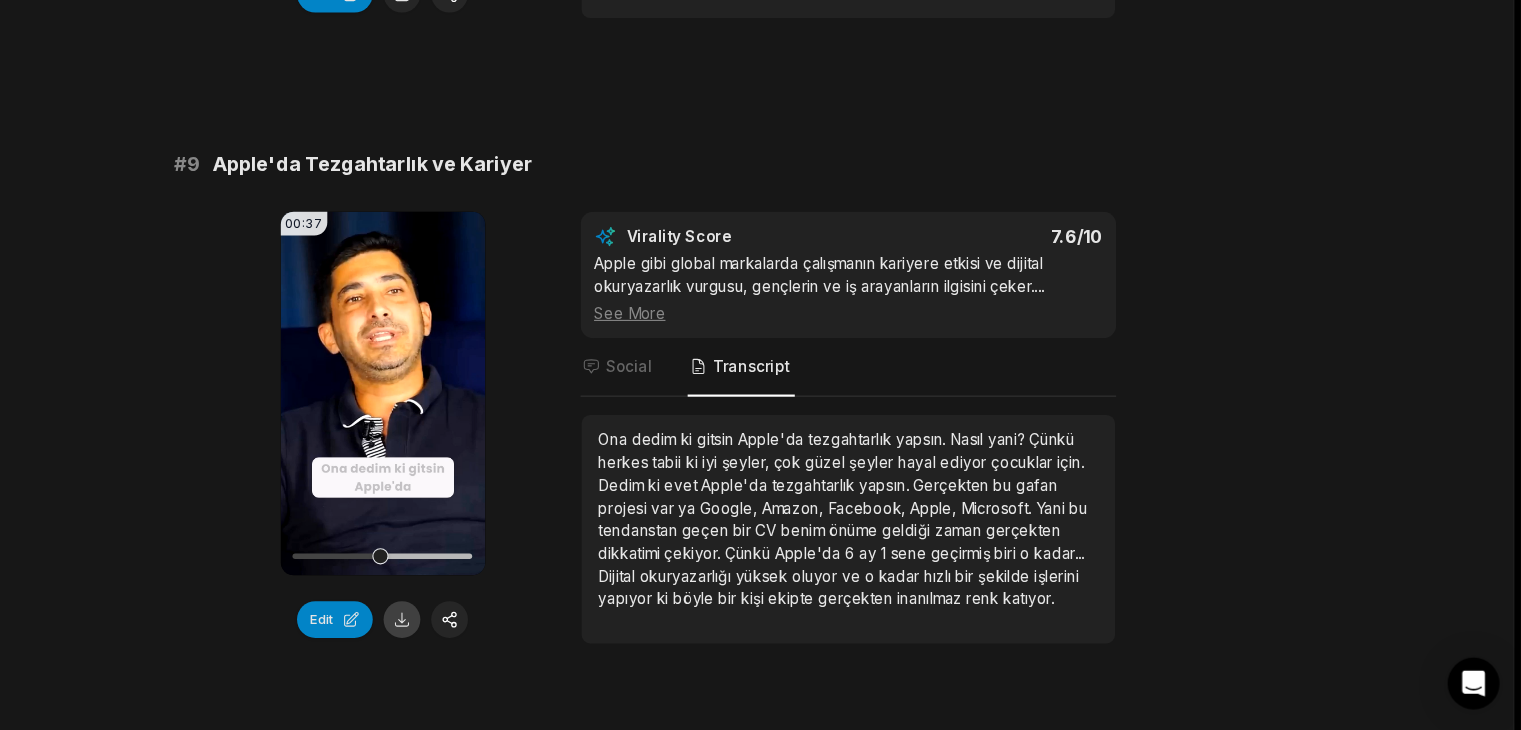 click at bounding box center (487, 627) 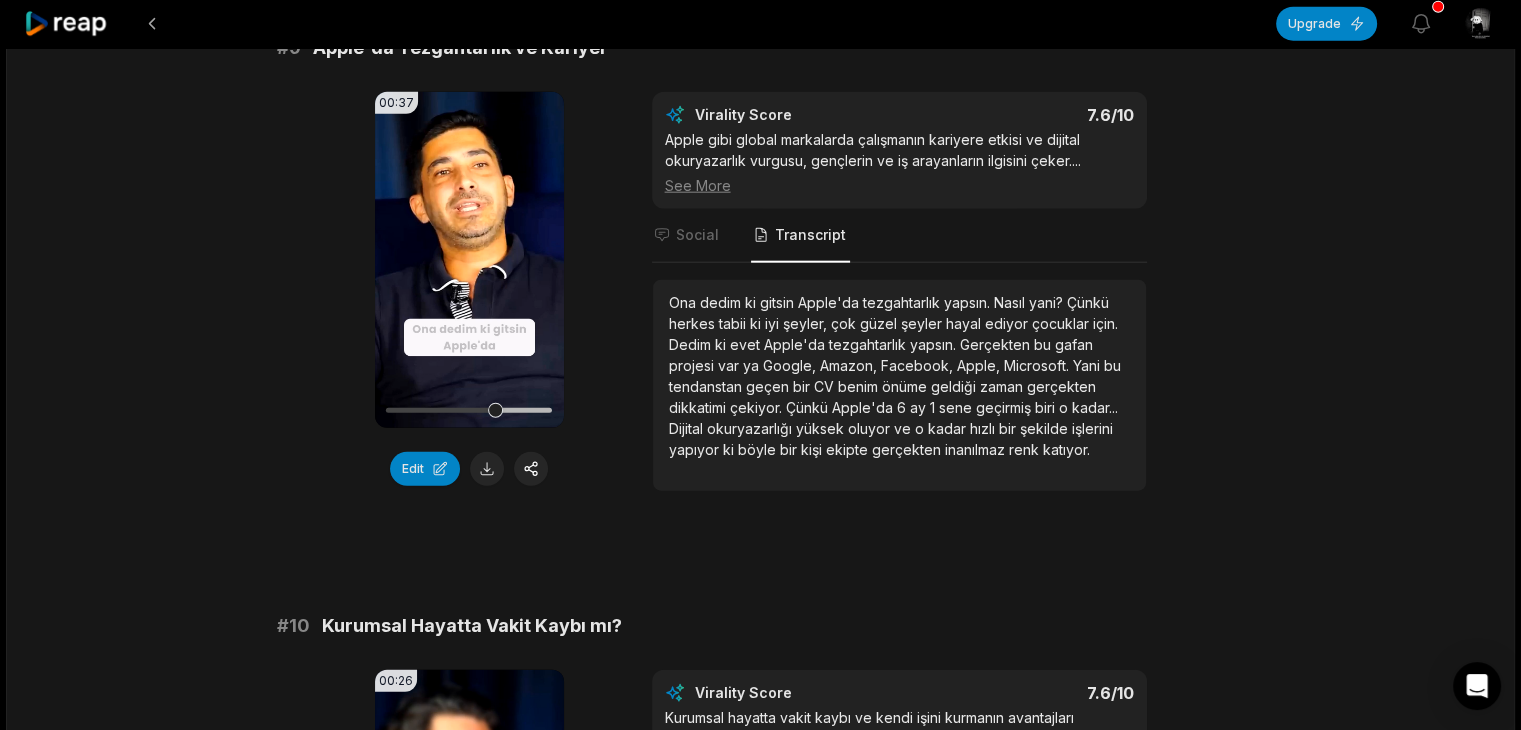 scroll, scrollTop: 4837, scrollLeft: 0, axis: vertical 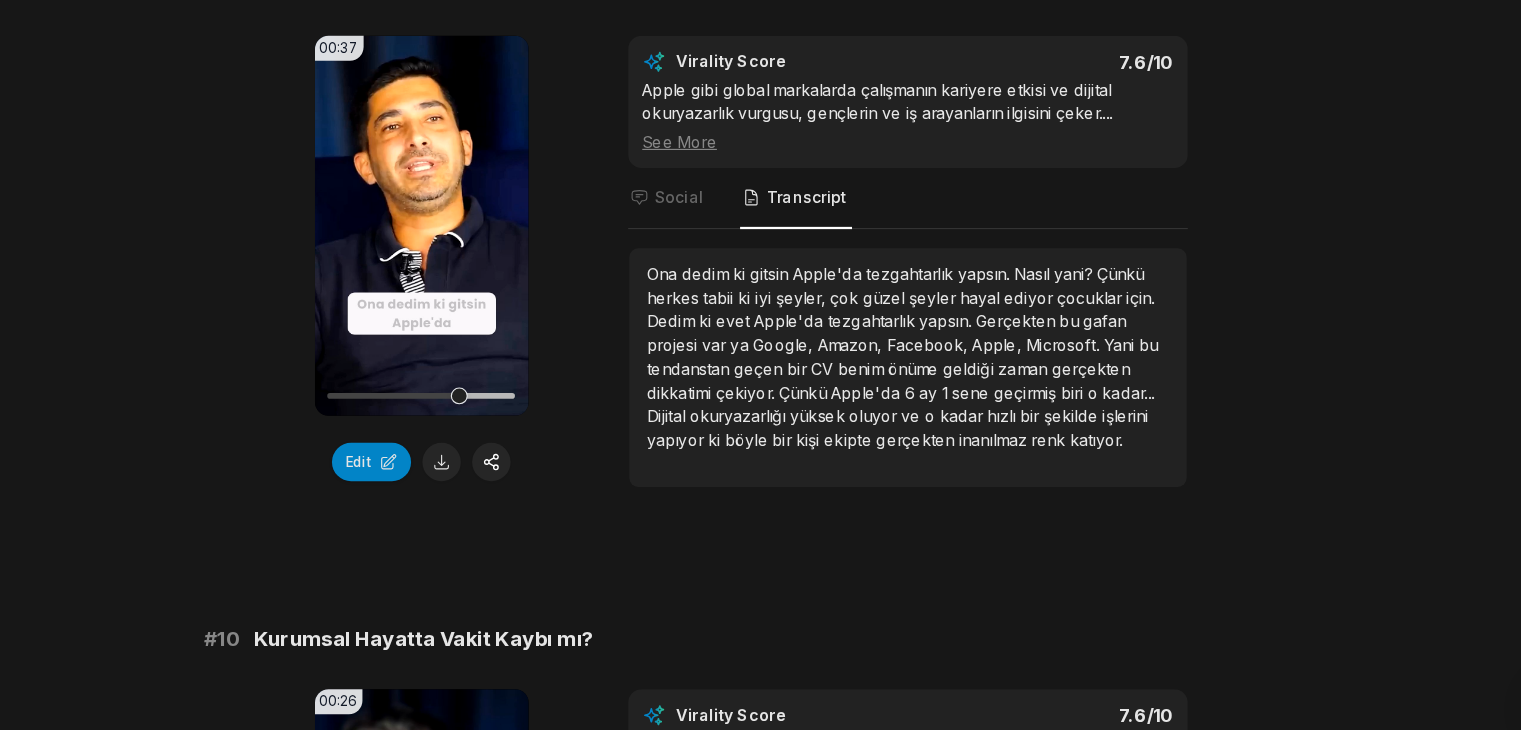 click on "00:37 Your browser does not support mp4 format. Edit Virality Score 7.6 /10 Apple gibi global markalarda çalışmanın kariyere etkisi ve dijital okuryazarlık vurgusu, gençlerin ve iş arayanların ilgisini çeker.  ...   See More Social Transcript Ona     dedim     ki     gitsin     Apple'da     tezgahtarlık     yapsın.     Nasıl     yani?     Çünkü     herkes     tabii     ki     iyi     şeyler,     çok     güzel     şeyler     hayal     ediyor     çocuklar     için.     Dedim     ki     evet     Apple'da     tezgahtarlık     yapsın.     Gerçekten     bu     gafan     projesi     var     ya     Google,     Amazon,     Facebook,     Apple,     Microsoft.     Yani     bu     tendanstan     geçen     bir     CV     benim     önüme     geldiği     zaman     gerçekten     dikkatimi     çekiyor.     Çünkü     Apple'da     6     ay     1     sene     geçirmiş     biri     o     kadar...     Dijital     okuryazarlığı     yüksek     oluyor     ve     o     kadar     hızlı     bir" at bounding box center (761, 292) 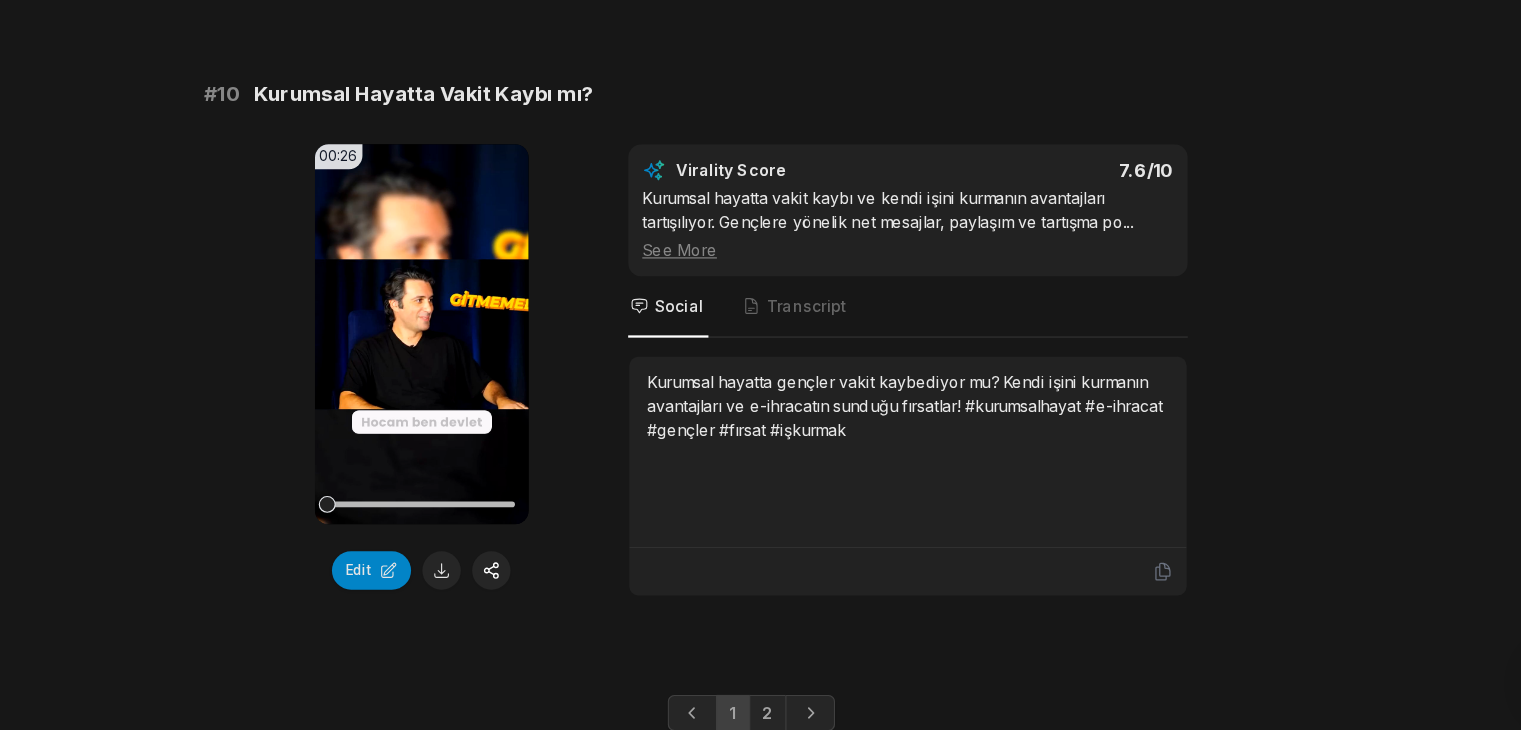 scroll, scrollTop: 5316, scrollLeft: 0, axis: vertical 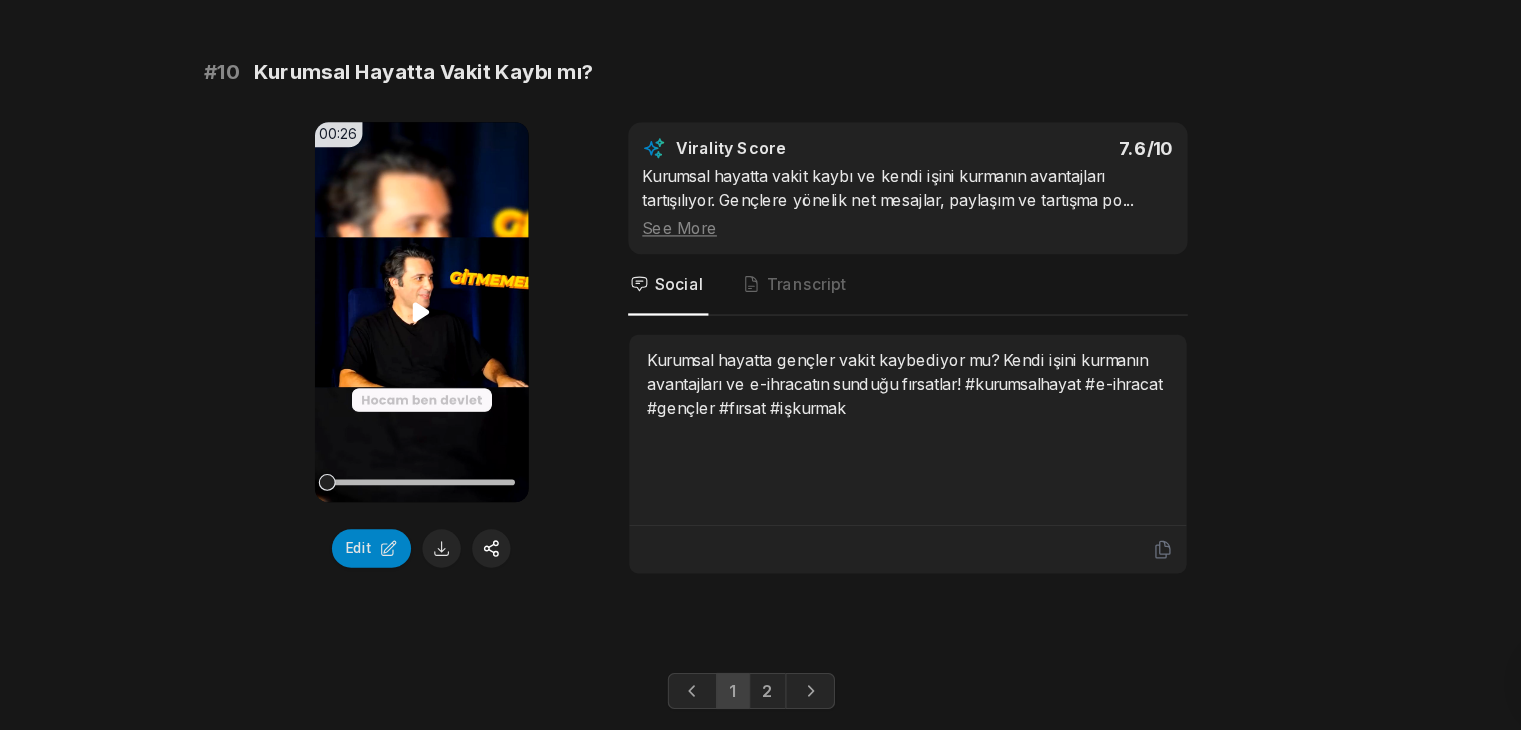 click on "Your browser does not support mp4 format." at bounding box center [469, 359] 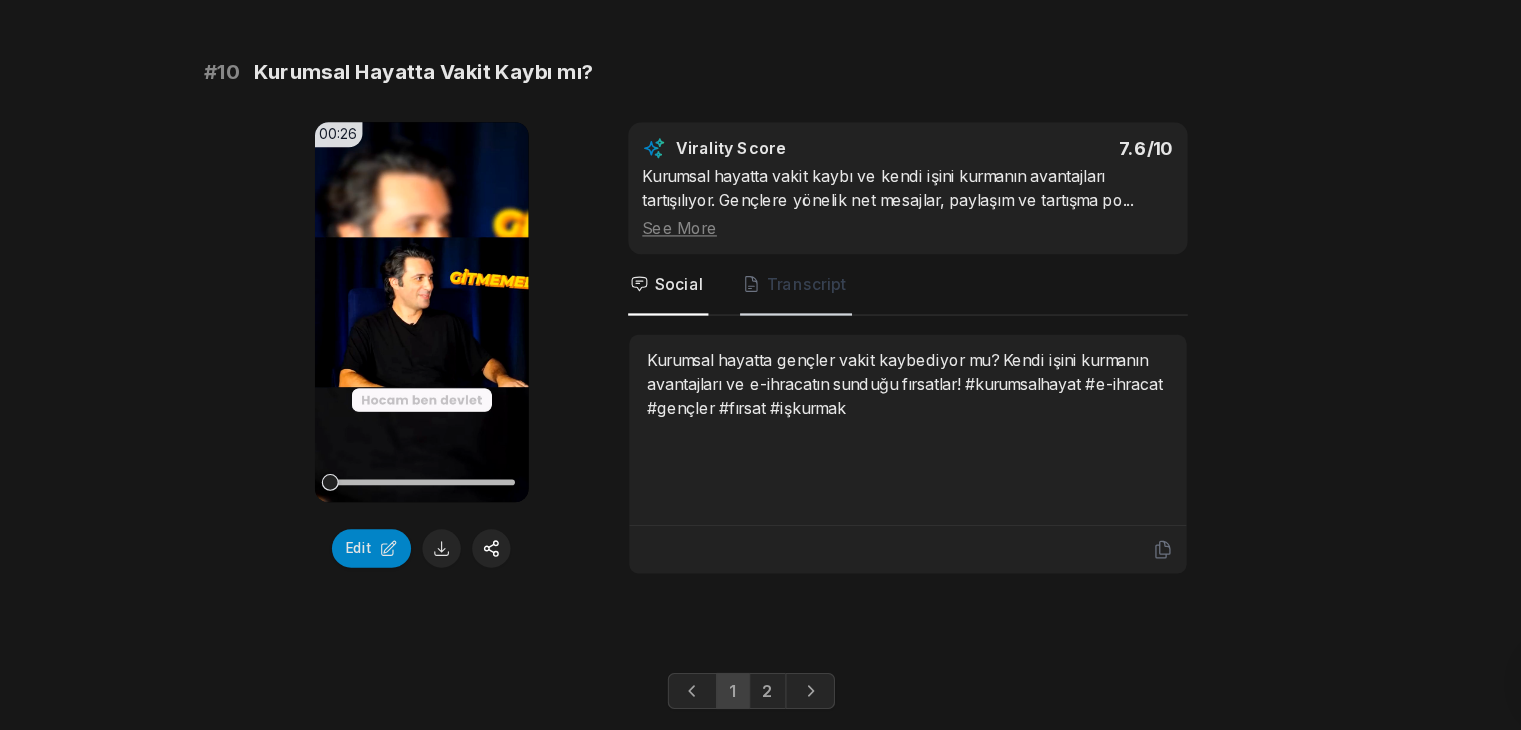click on "Transcript" at bounding box center [800, 335] 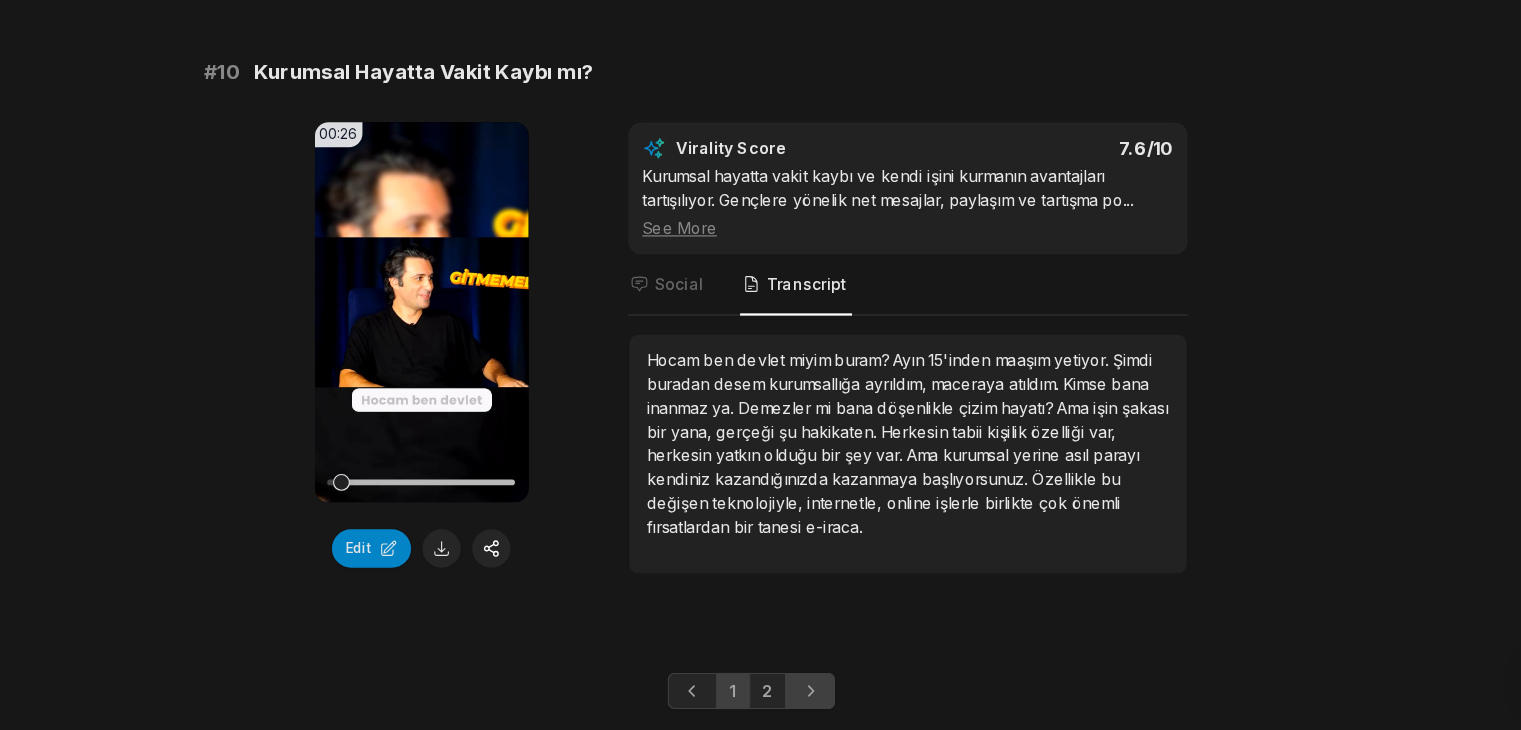 click at bounding box center (813, 694) 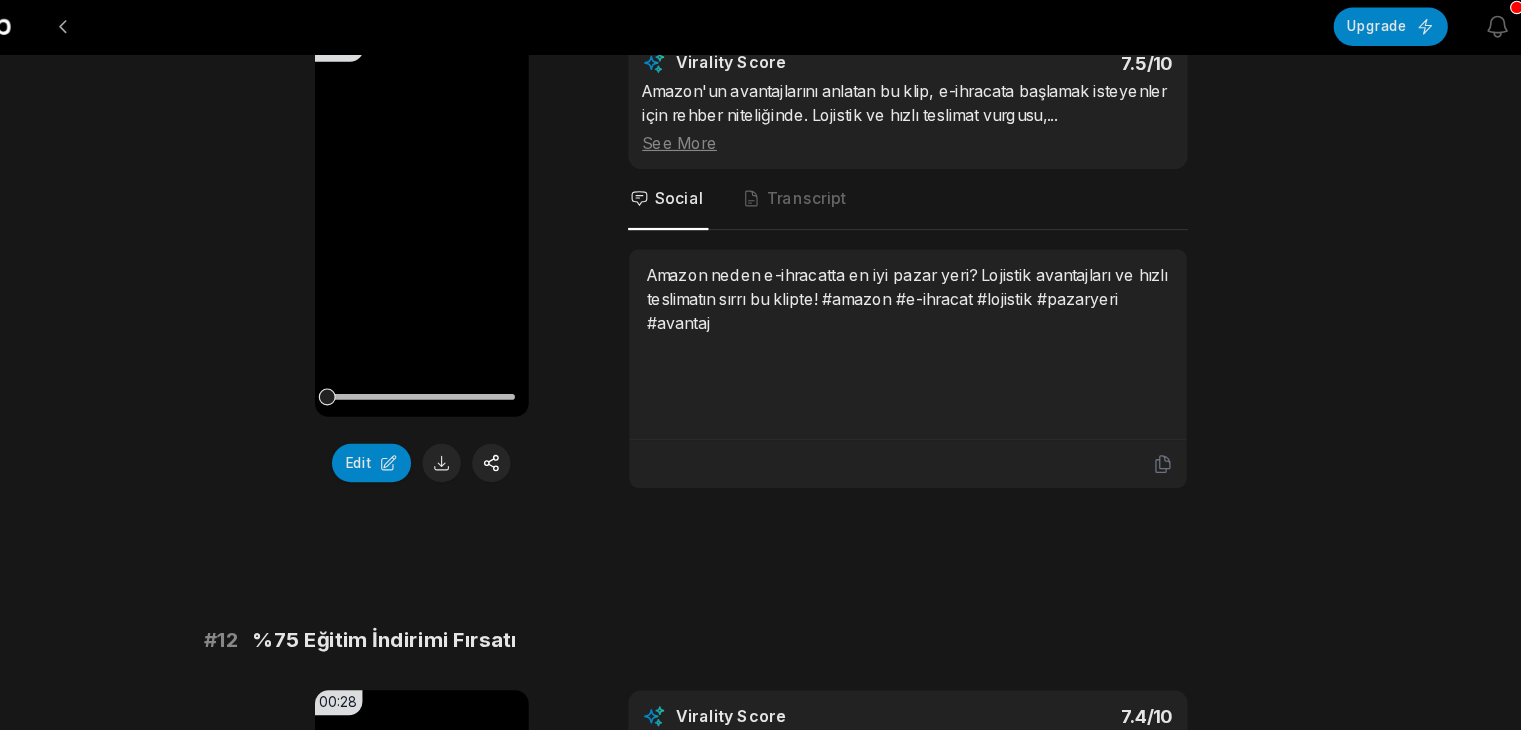 scroll, scrollTop: 0, scrollLeft: 0, axis: both 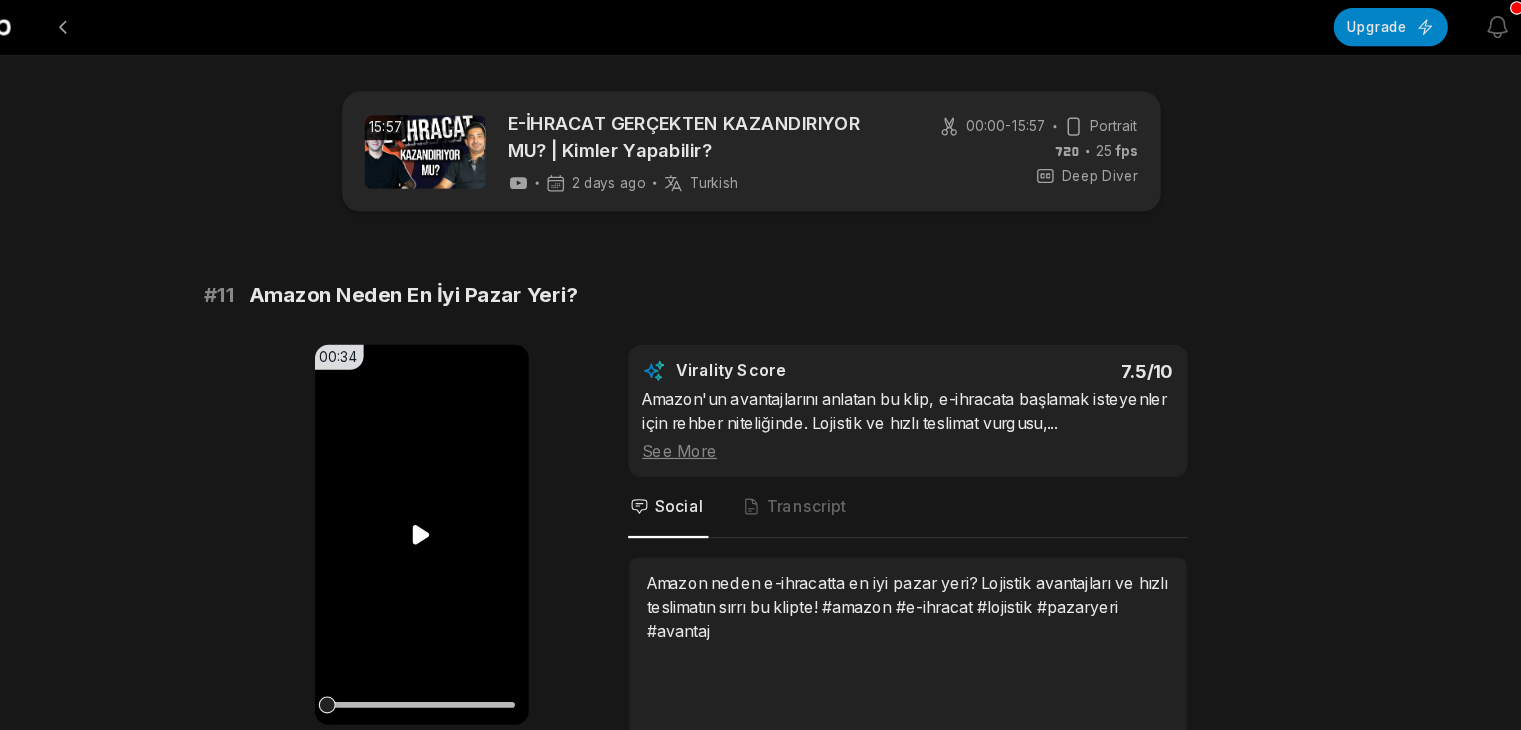 click on "Your browser does not support mp4 format." at bounding box center (469, 473) 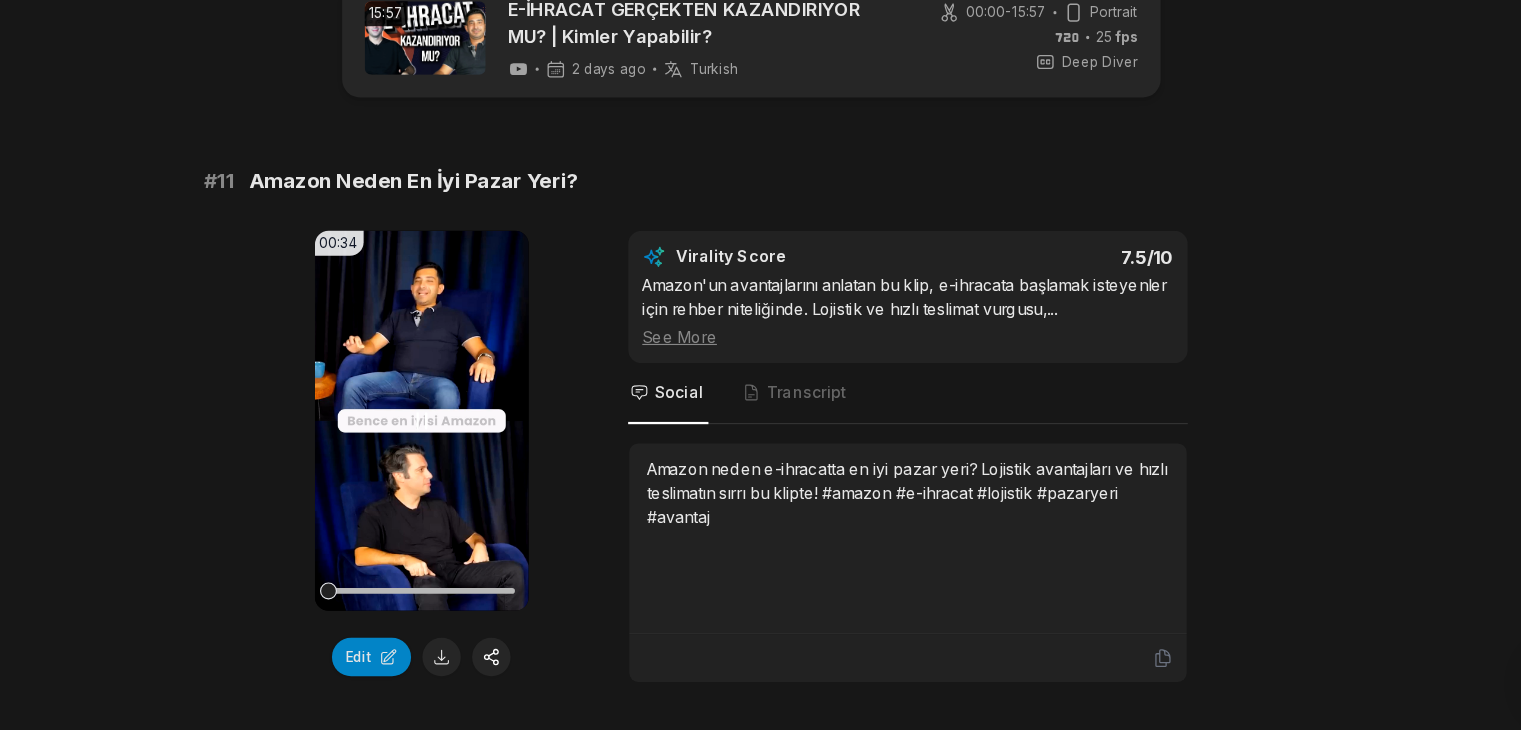 scroll, scrollTop: 24, scrollLeft: 0, axis: vertical 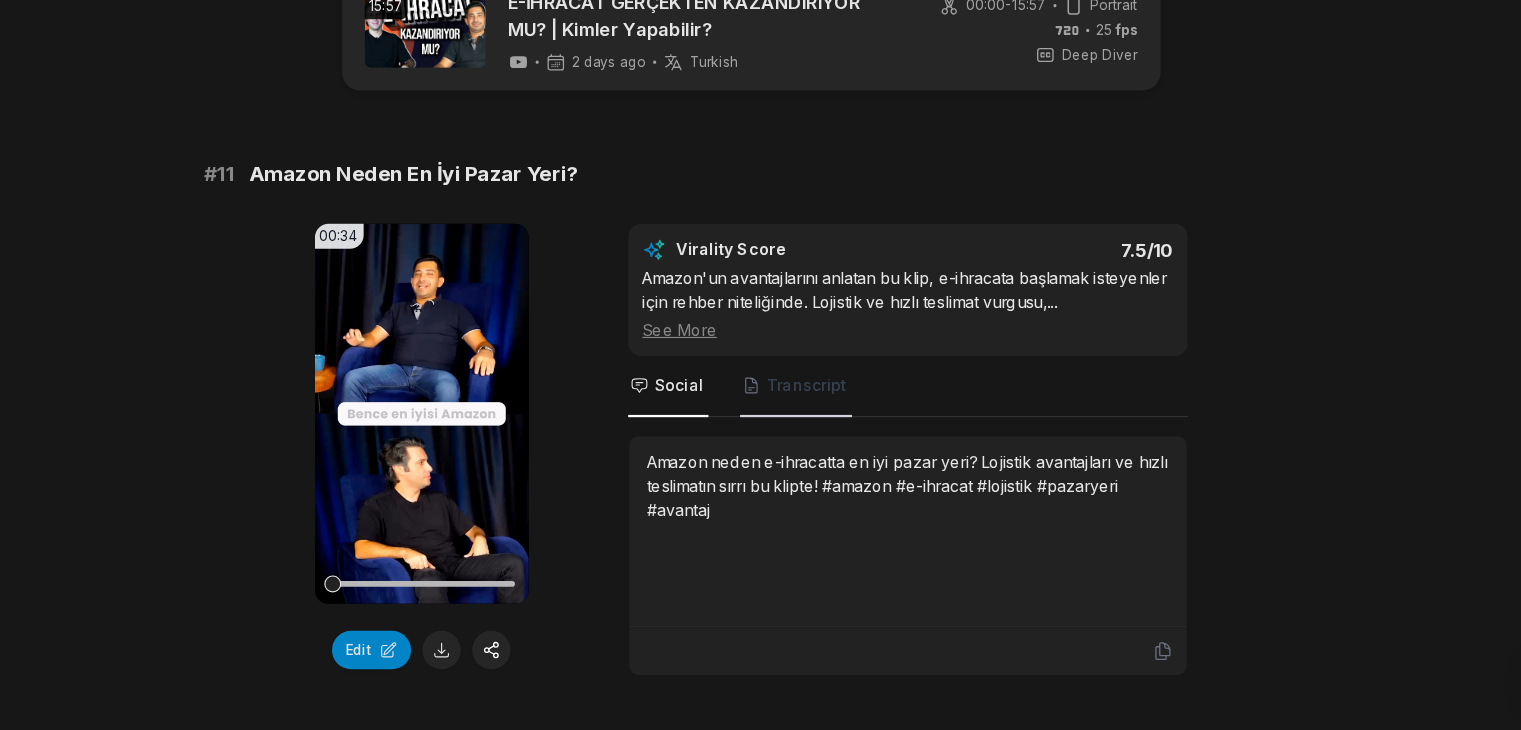 click on "Transcript" at bounding box center (800, 425) 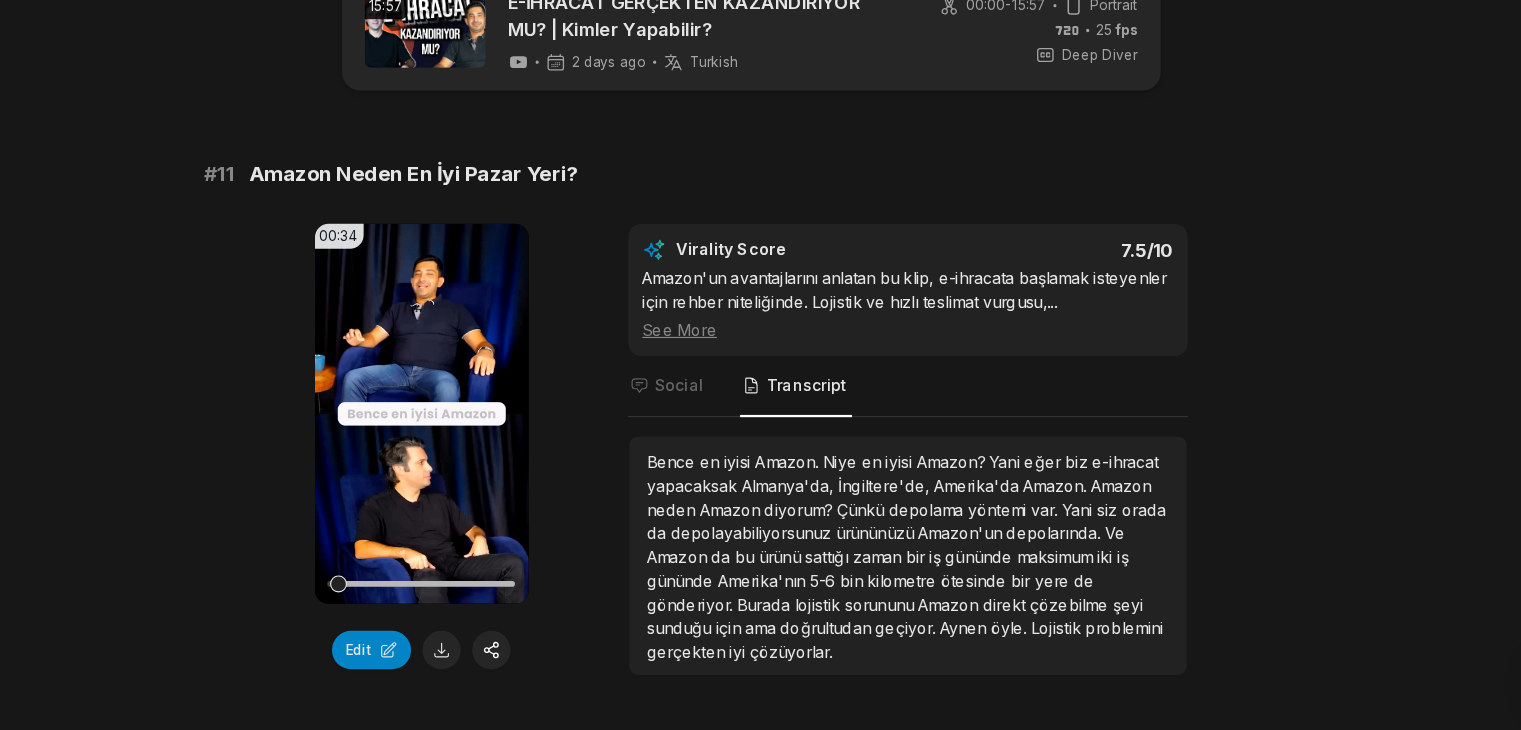 scroll, scrollTop: 110, scrollLeft: 0, axis: vertical 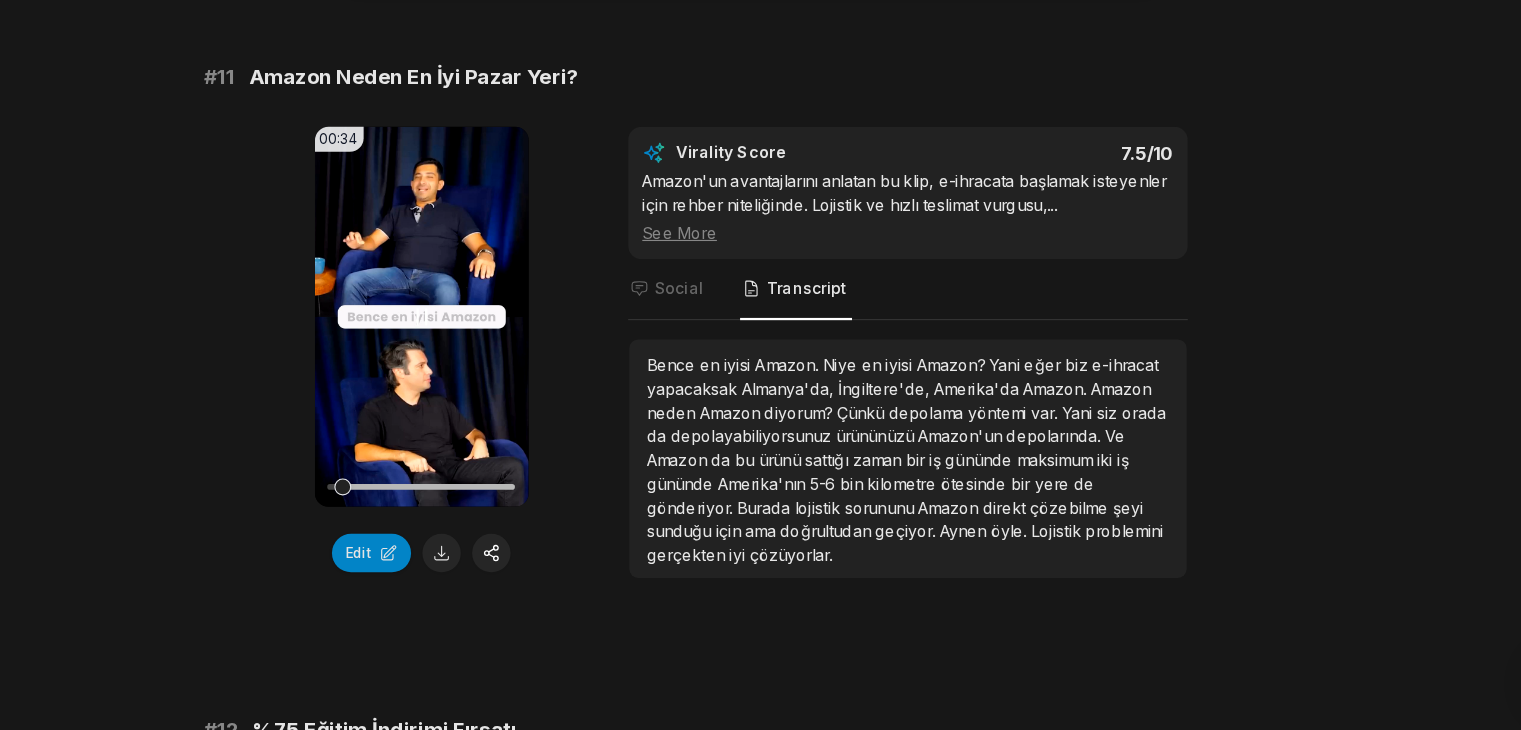 click on "Your browser does not support mp4 format." at bounding box center (469, 363) 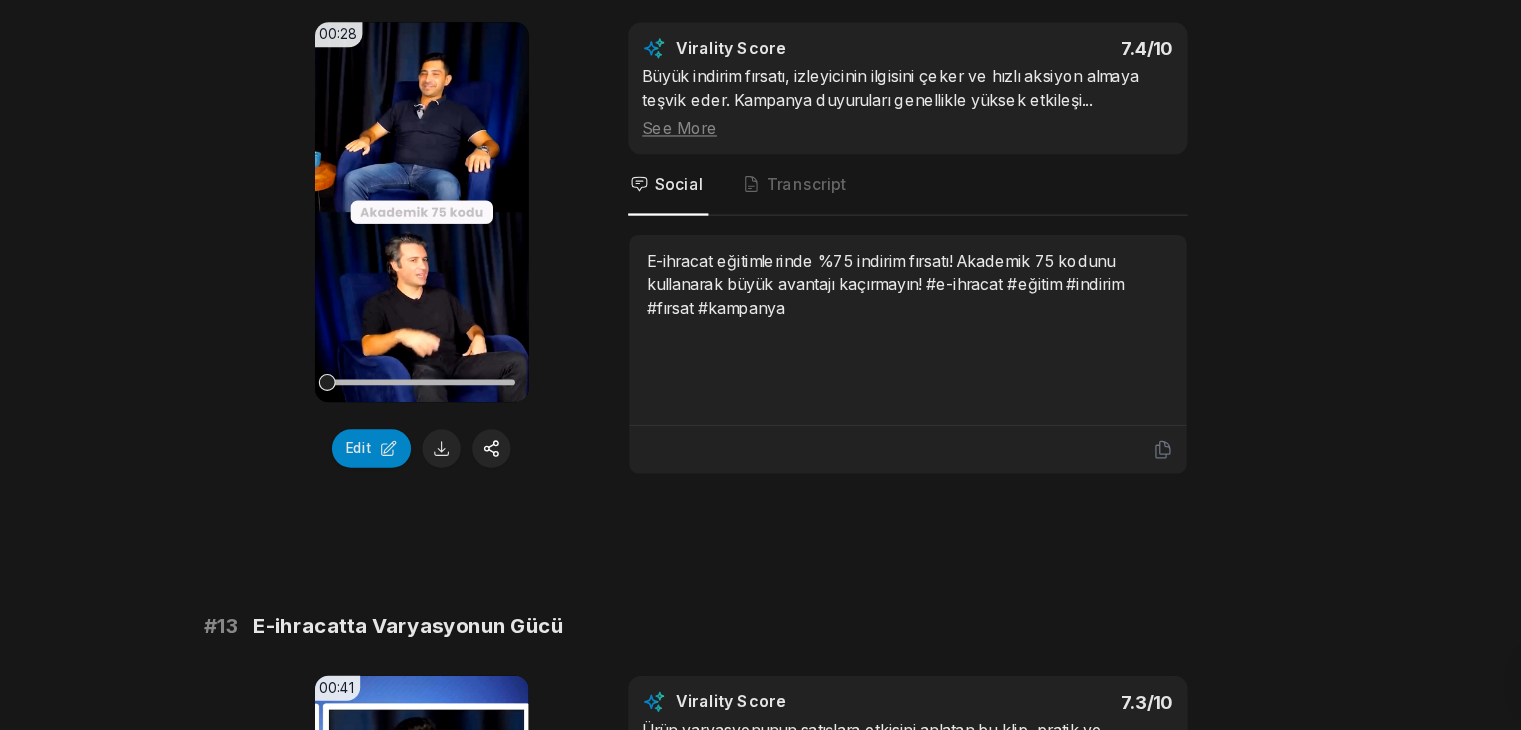 scroll, scrollTop: 782, scrollLeft: 0, axis: vertical 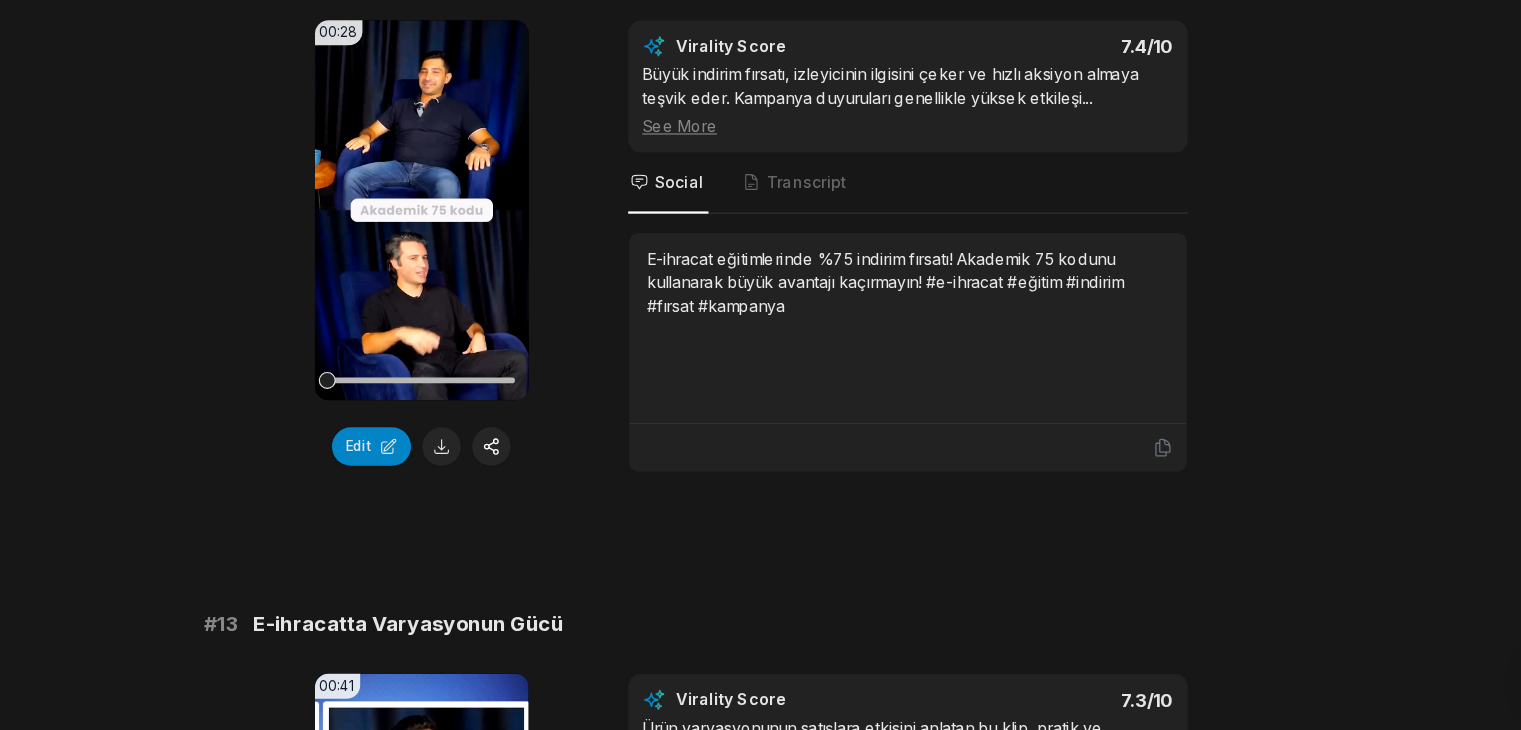 click at bounding box center [469, 419] 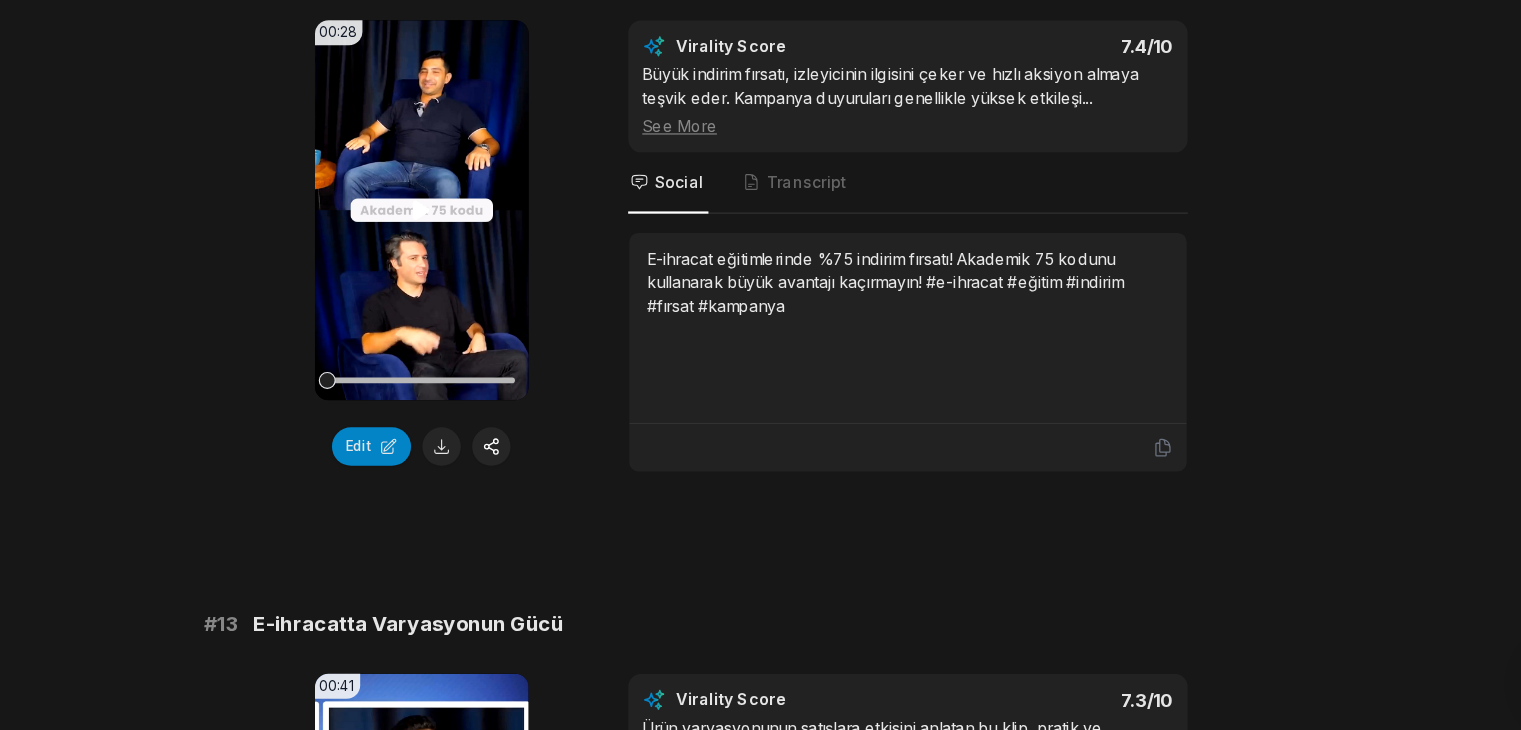 click on "Your browser does not support mp4 format." at bounding box center [469, 269] 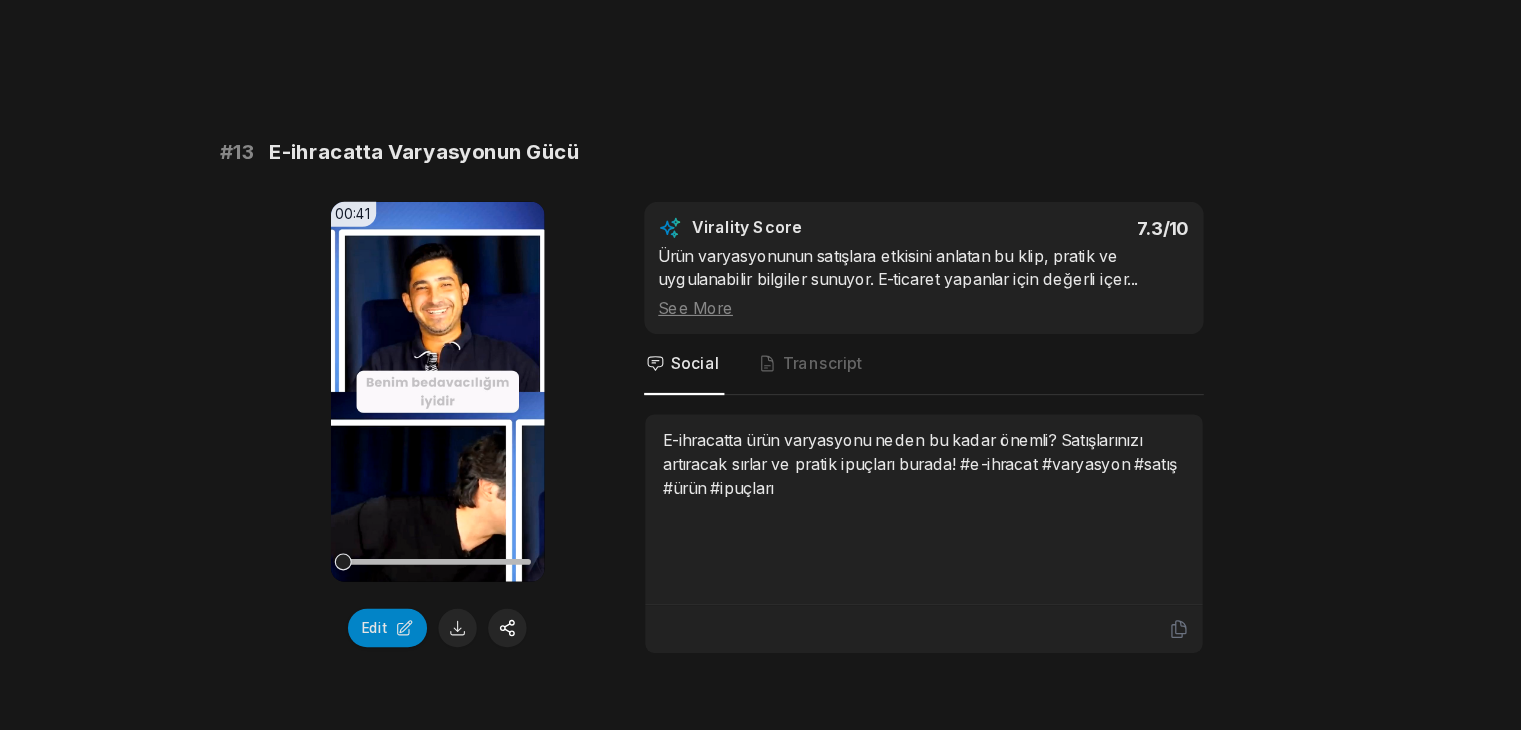 click on "Your browser does not support mp4 format." at bounding box center [469, 430] 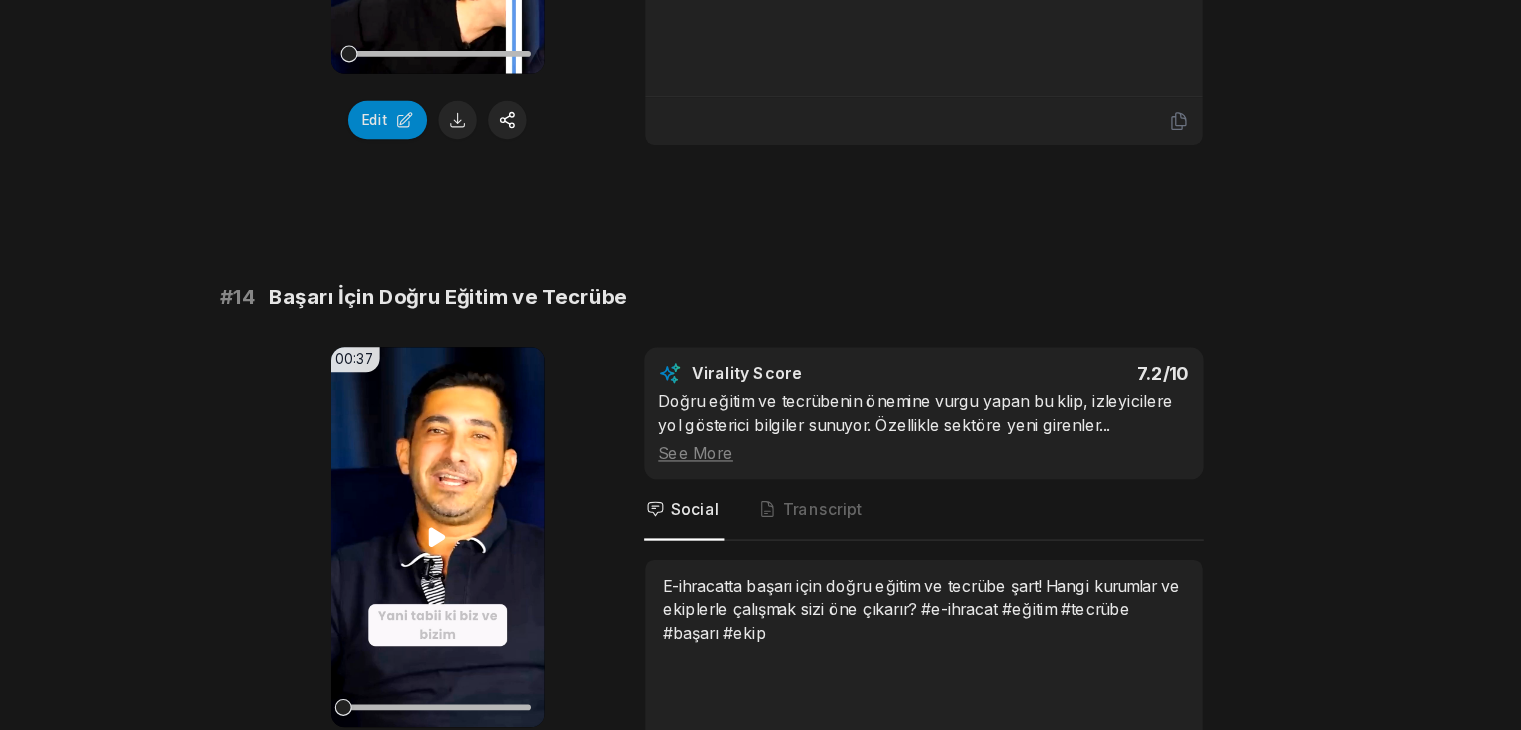 click on "Your browser does not support mp4 format." at bounding box center (469, 558) 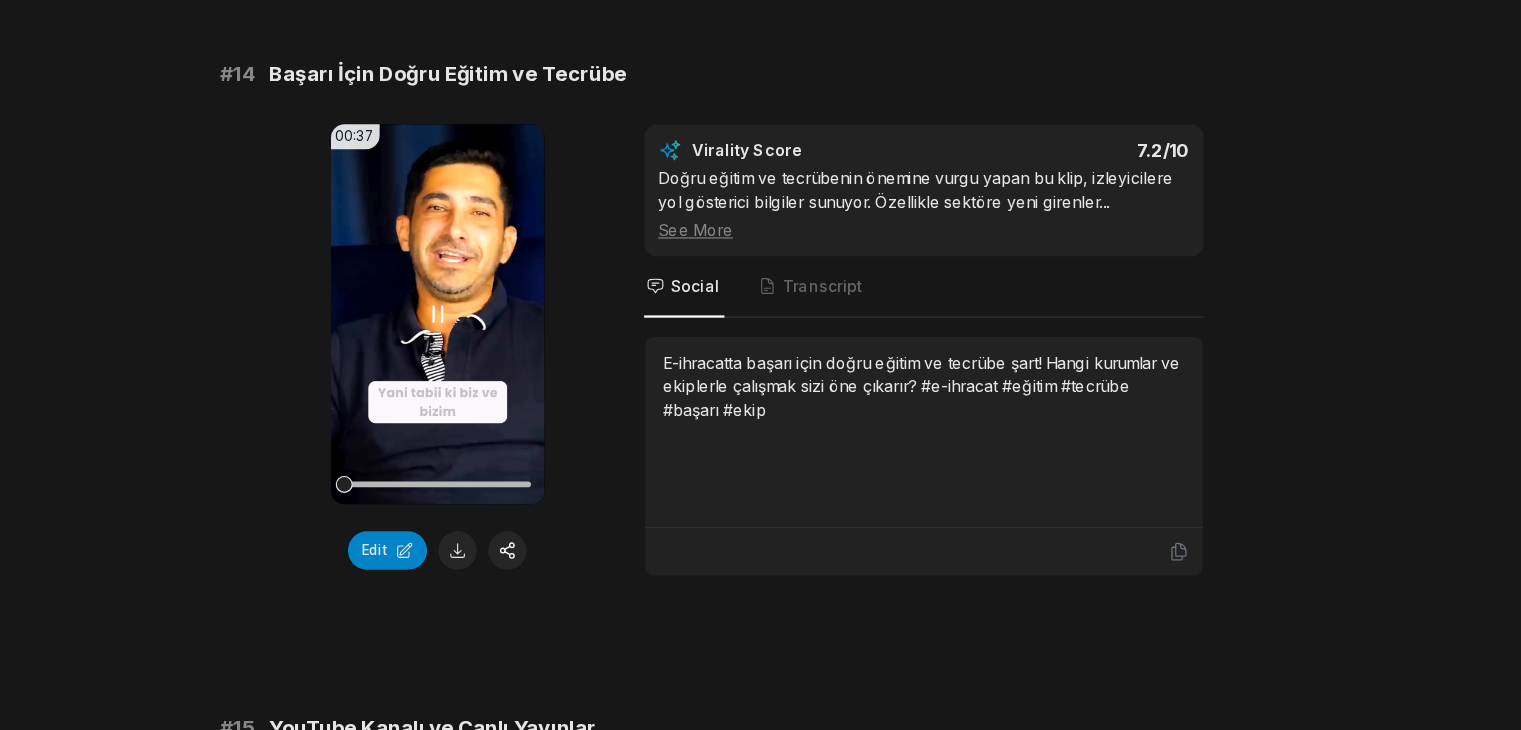 scroll, scrollTop: 1919, scrollLeft: 0, axis: vertical 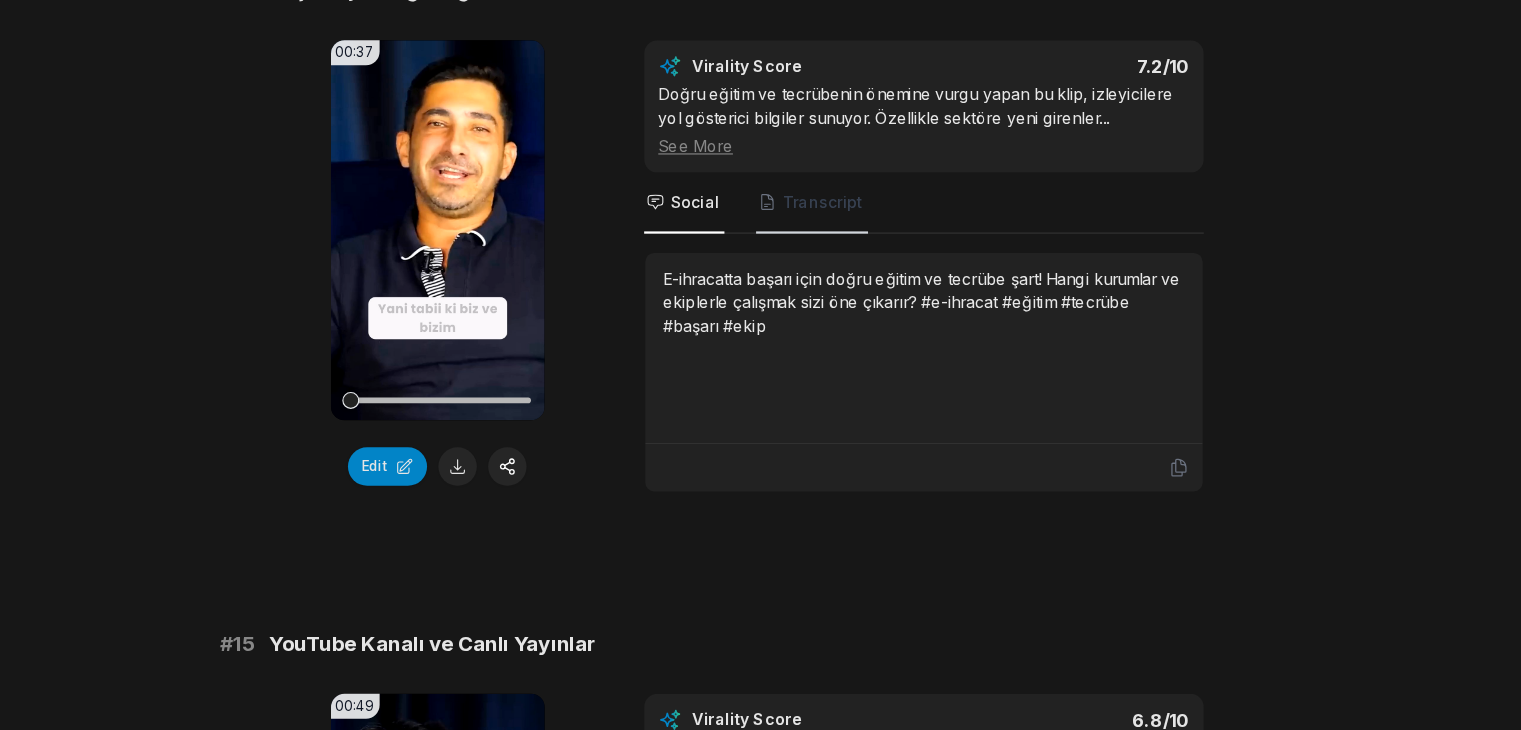 click on "Transcript" at bounding box center [800, 263] 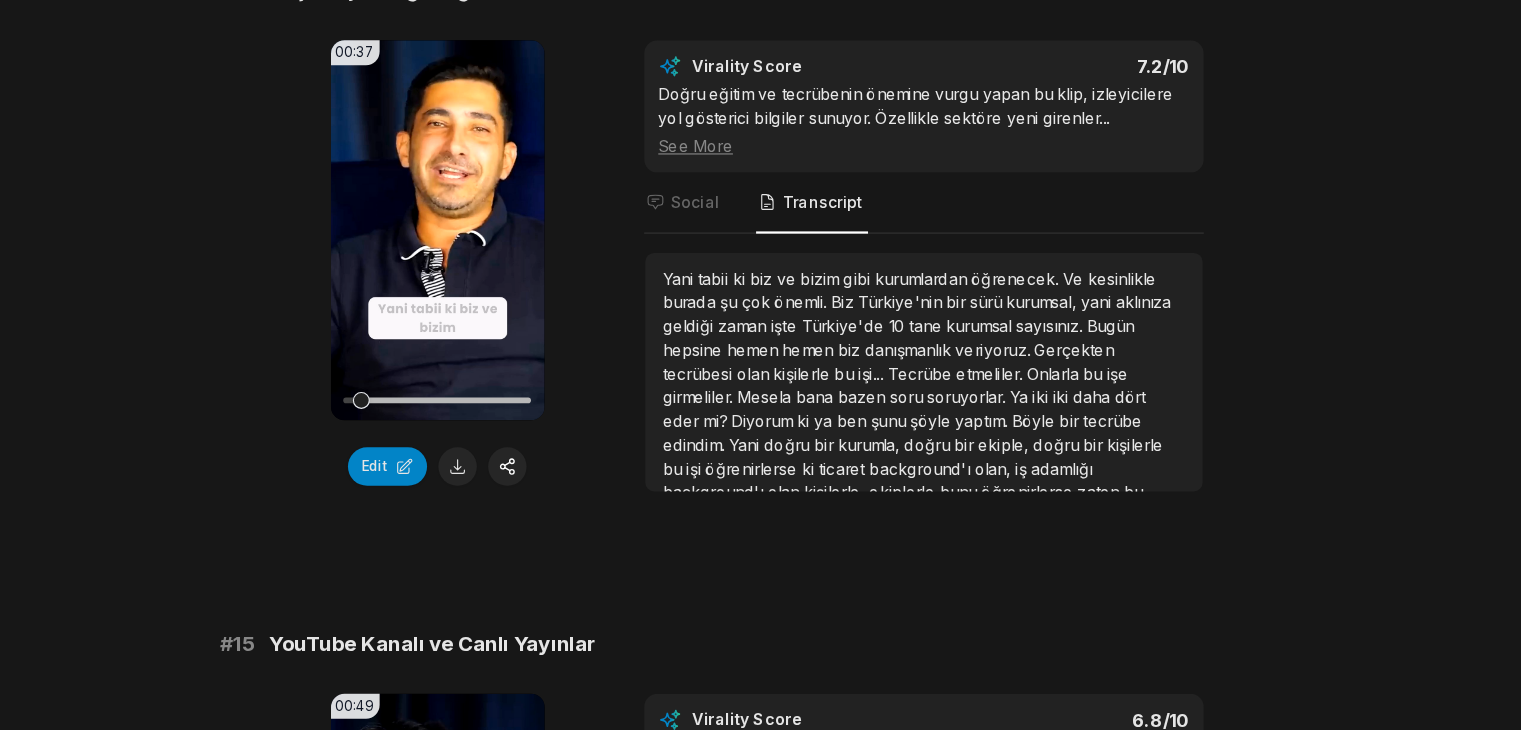 scroll, scrollTop: 1919, scrollLeft: 0, axis: vertical 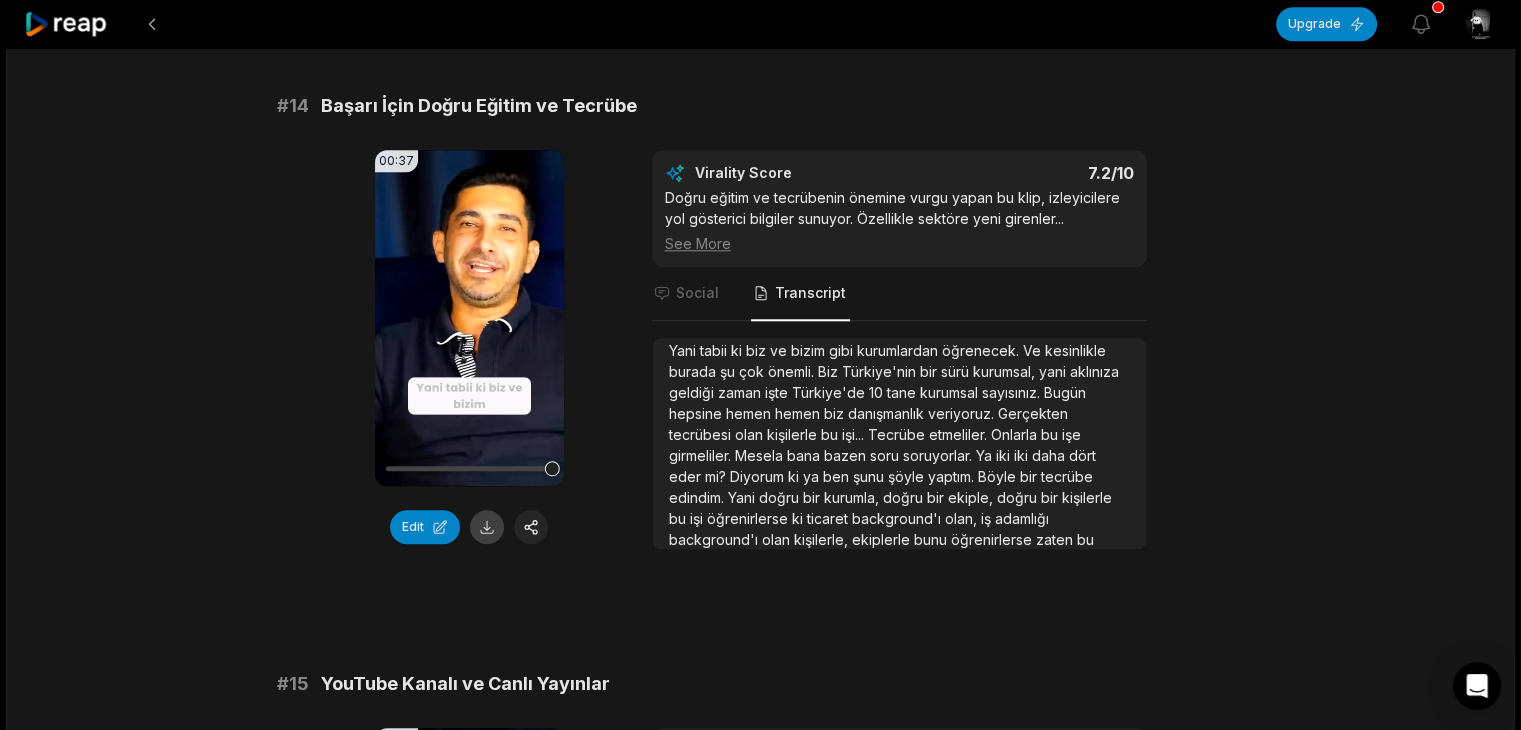 click at bounding box center (487, 527) 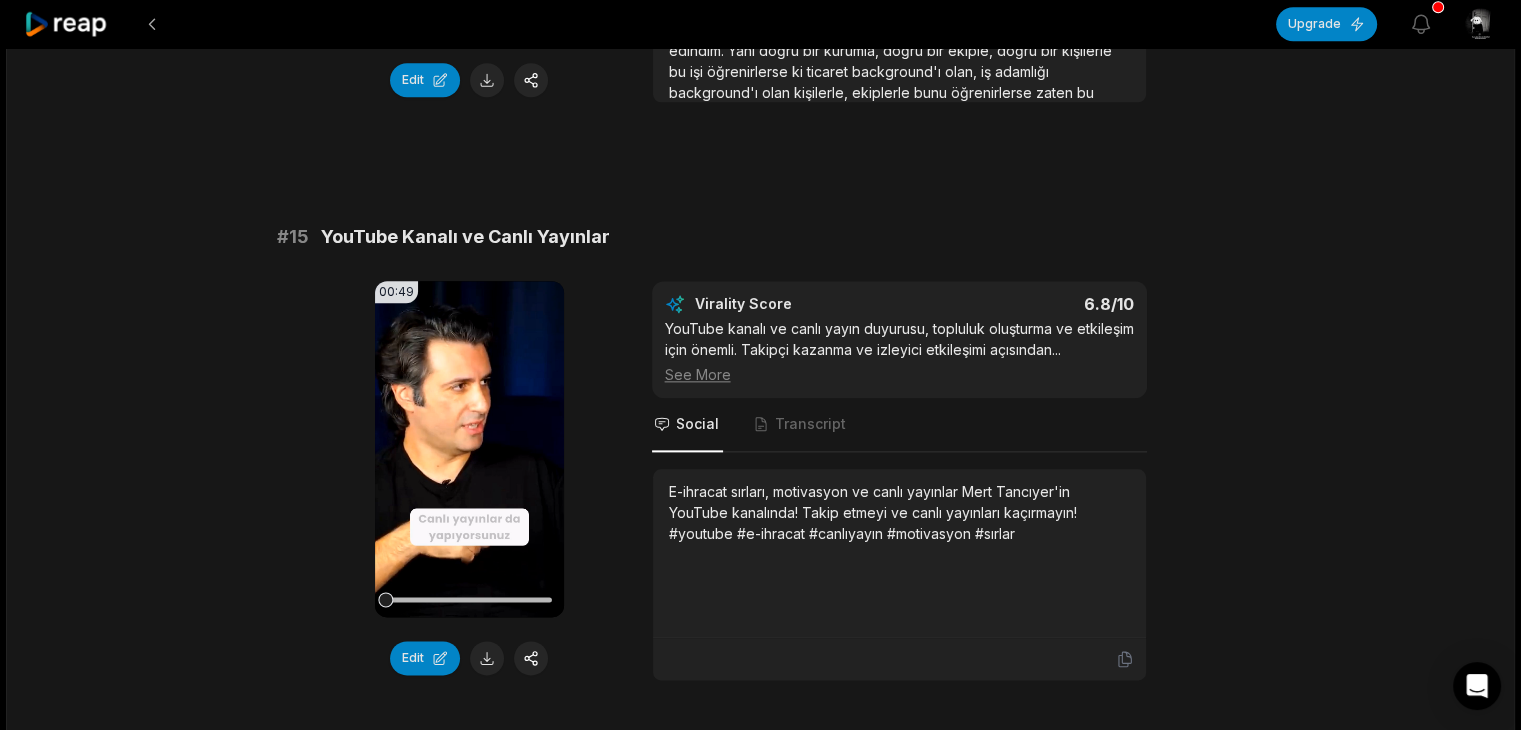 scroll, scrollTop: 2344, scrollLeft: 0, axis: vertical 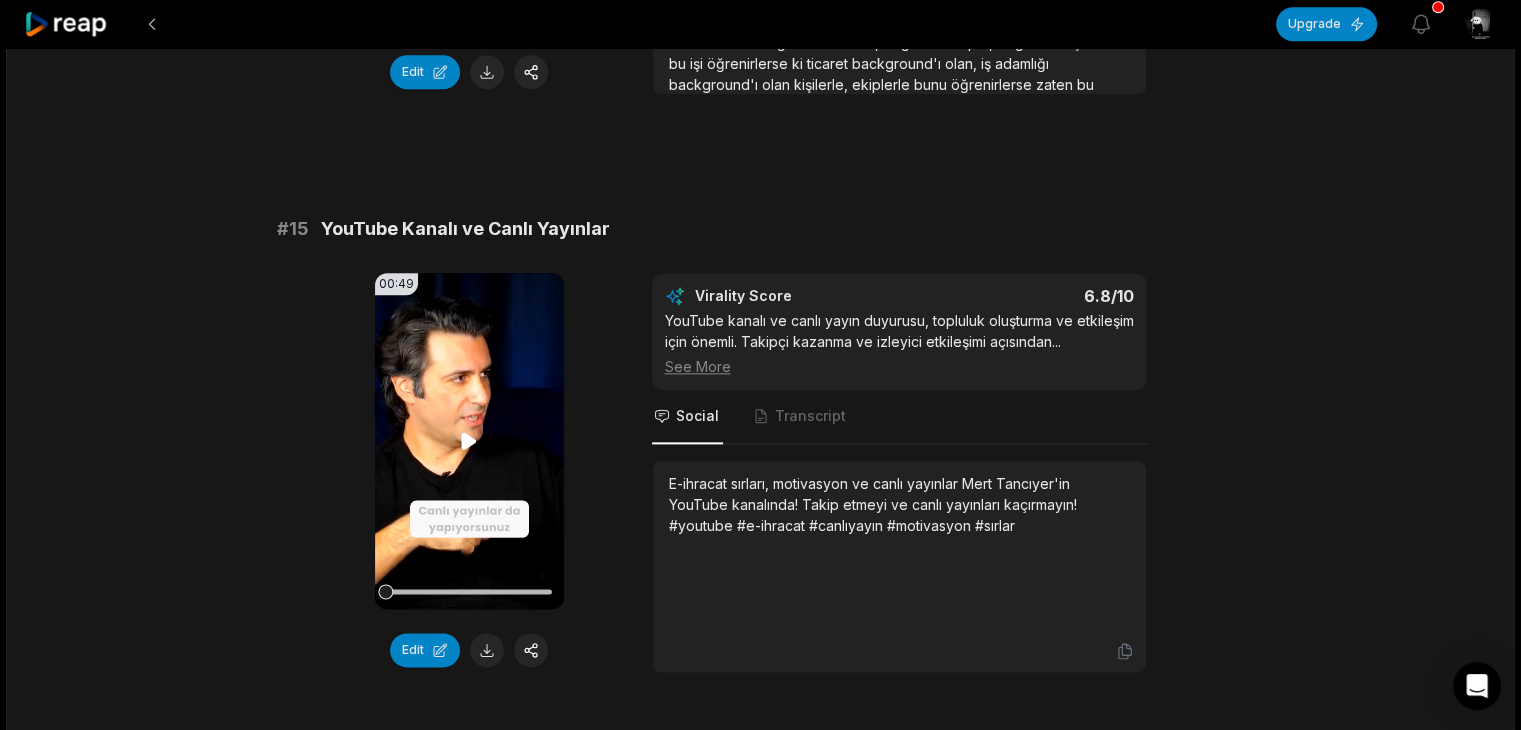click on "Your browser does not support mp4 format." at bounding box center [469, 441] 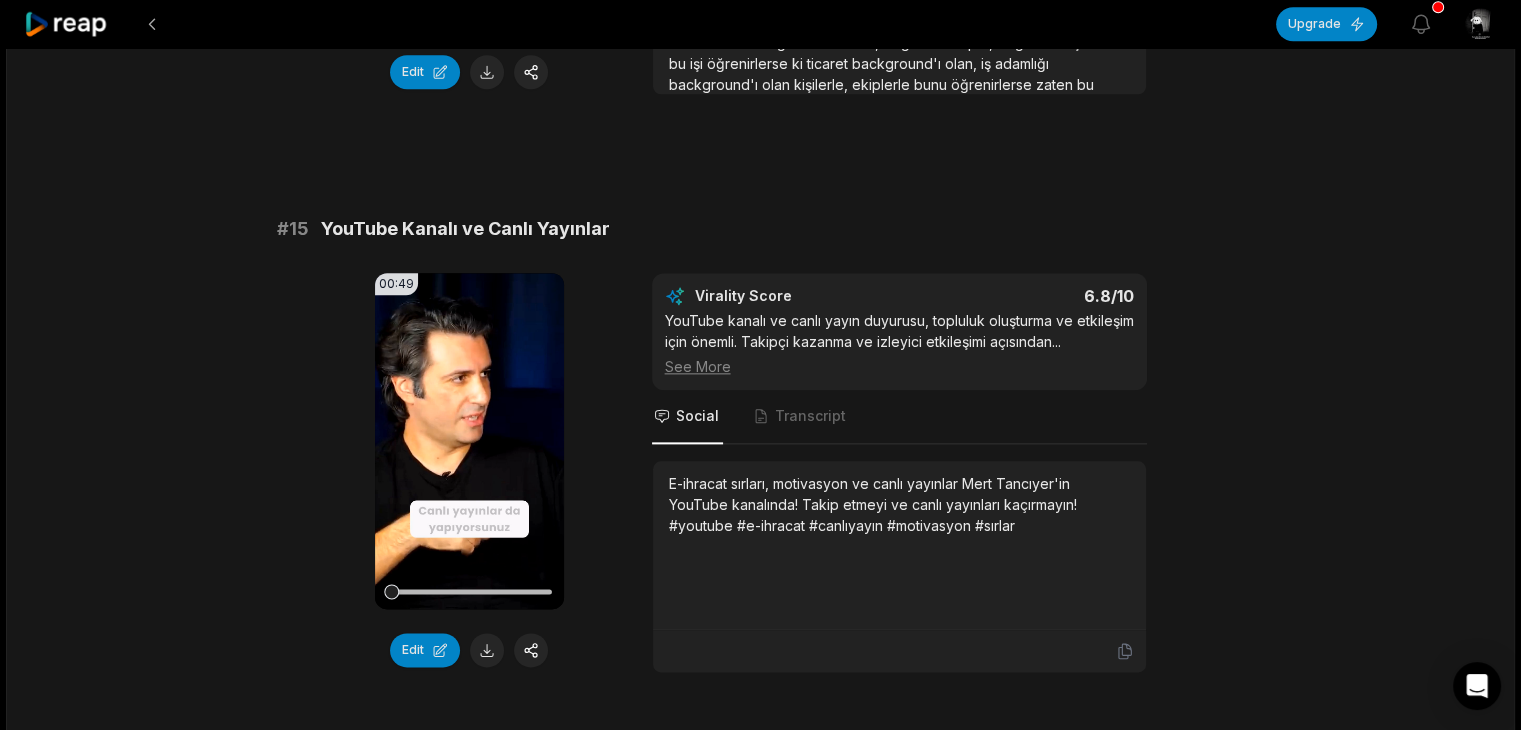 click on "Social Transcript" at bounding box center (899, 417) 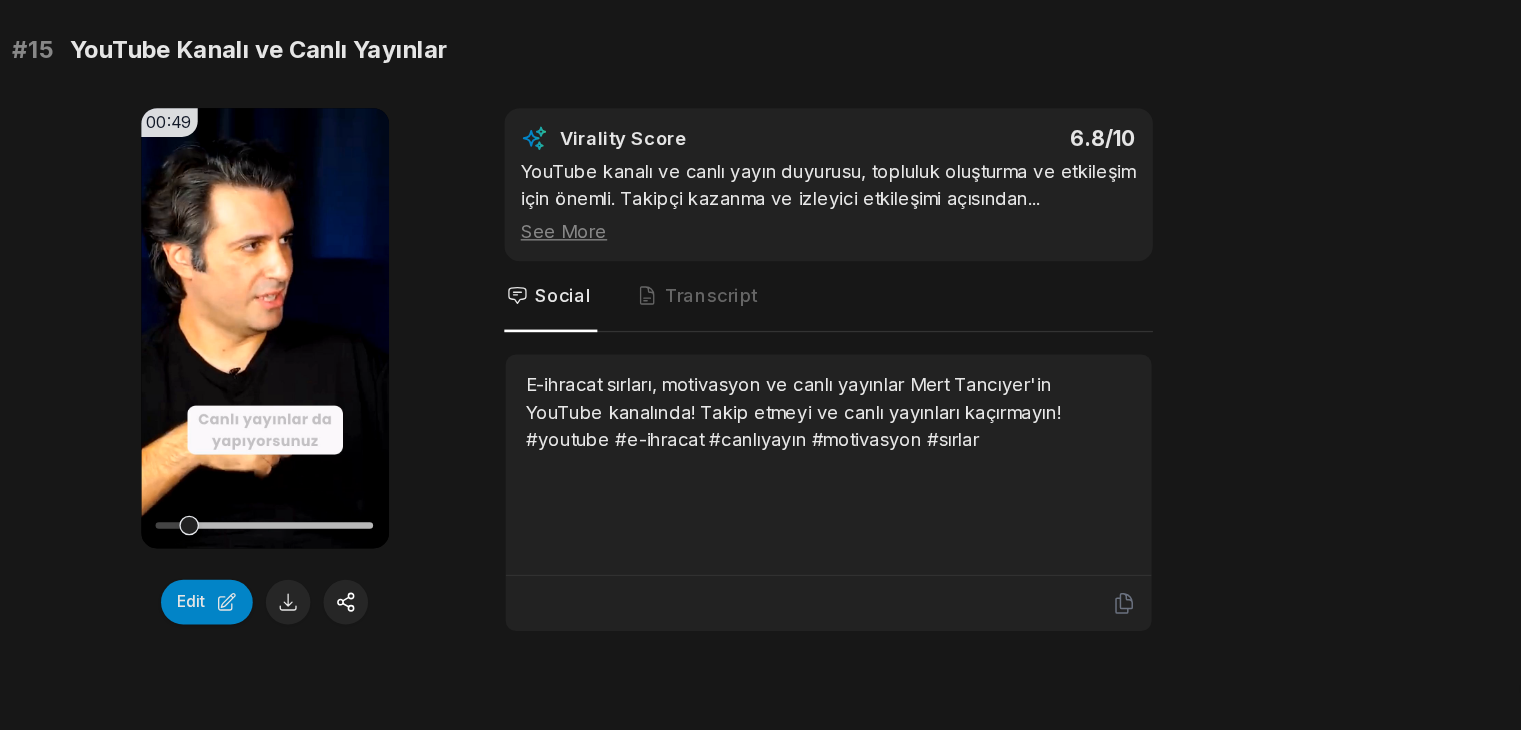 scroll, scrollTop: 2369, scrollLeft: 0, axis: vertical 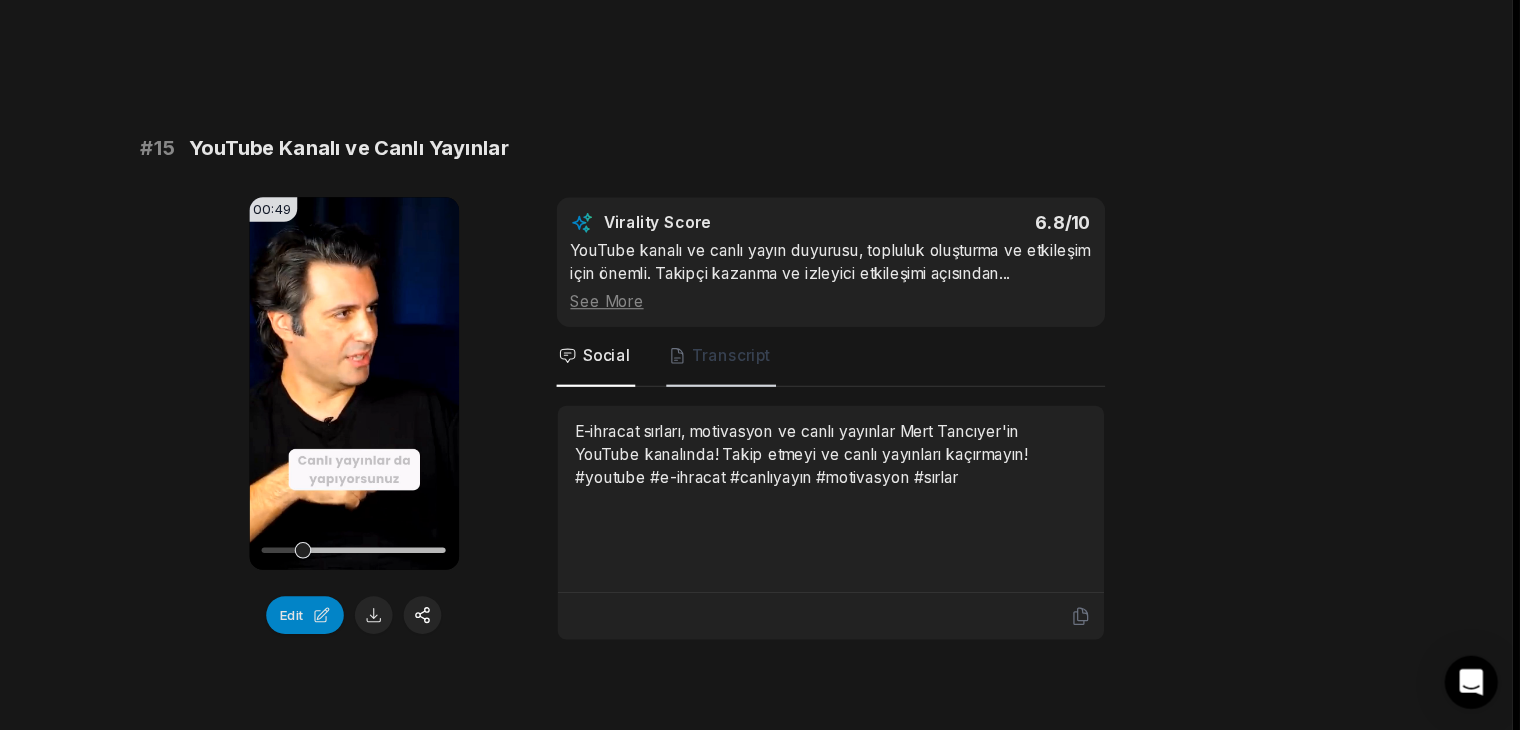 click on "Transcript" at bounding box center [800, 392] 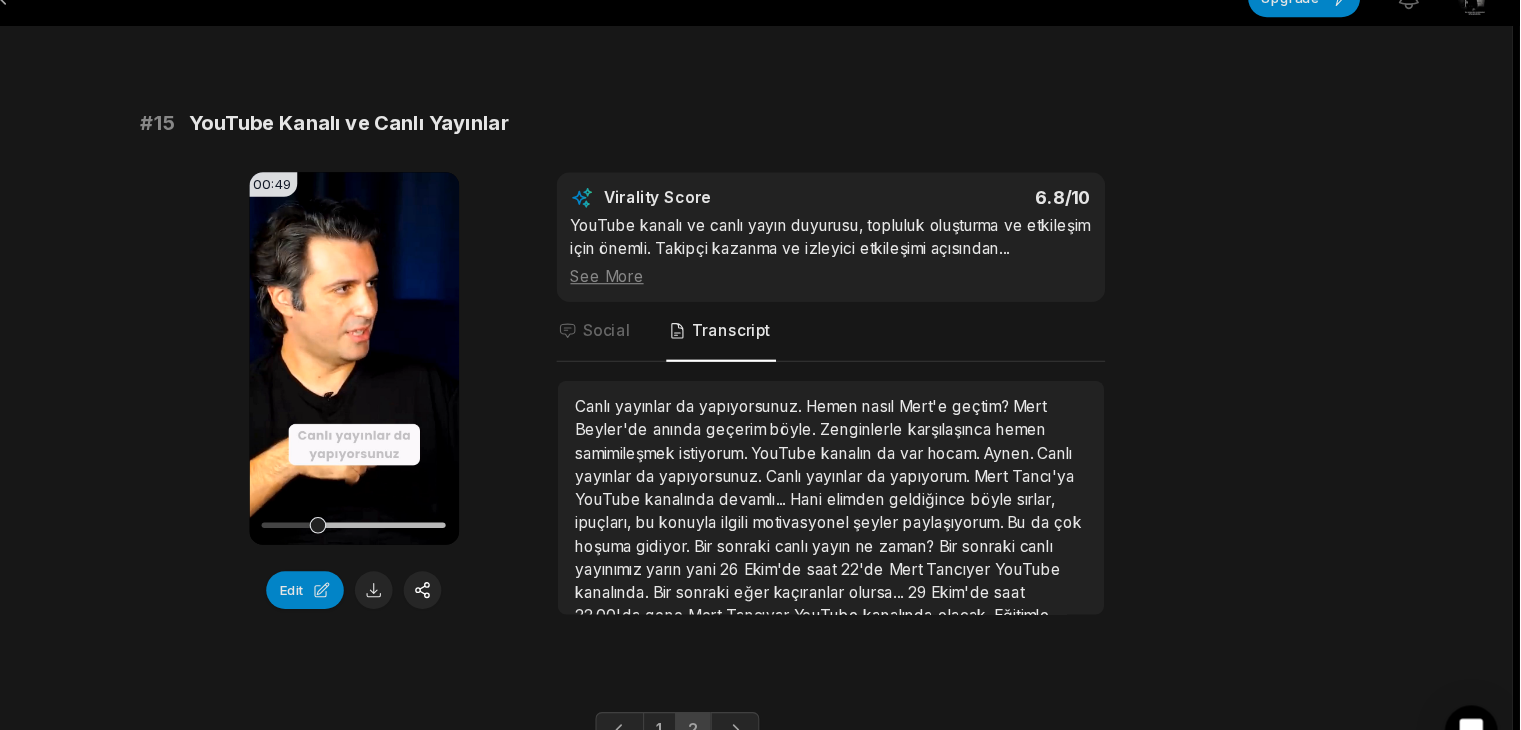 scroll, scrollTop: 2436, scrollLeft: 0, axis: vertical 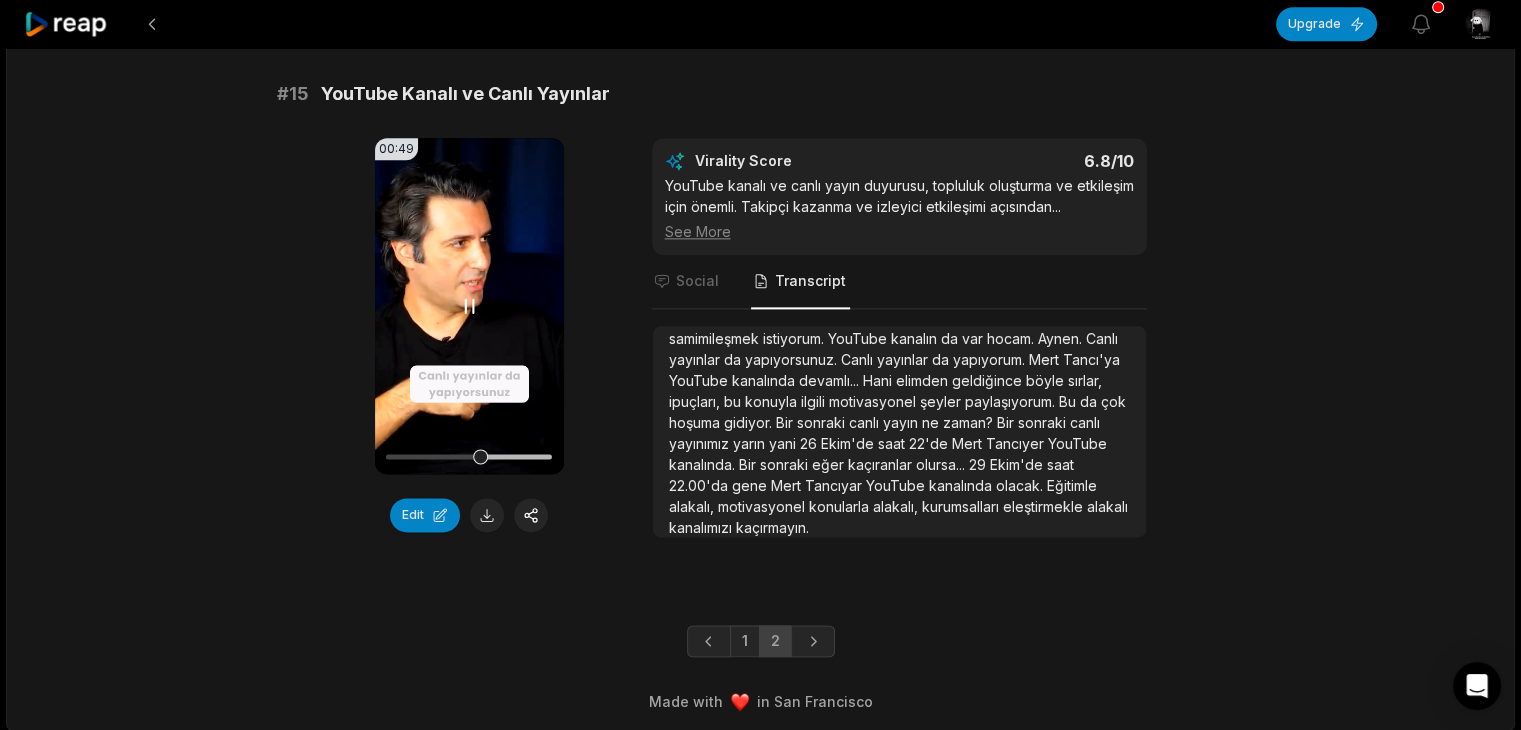 click at bounding box center (469, 456) 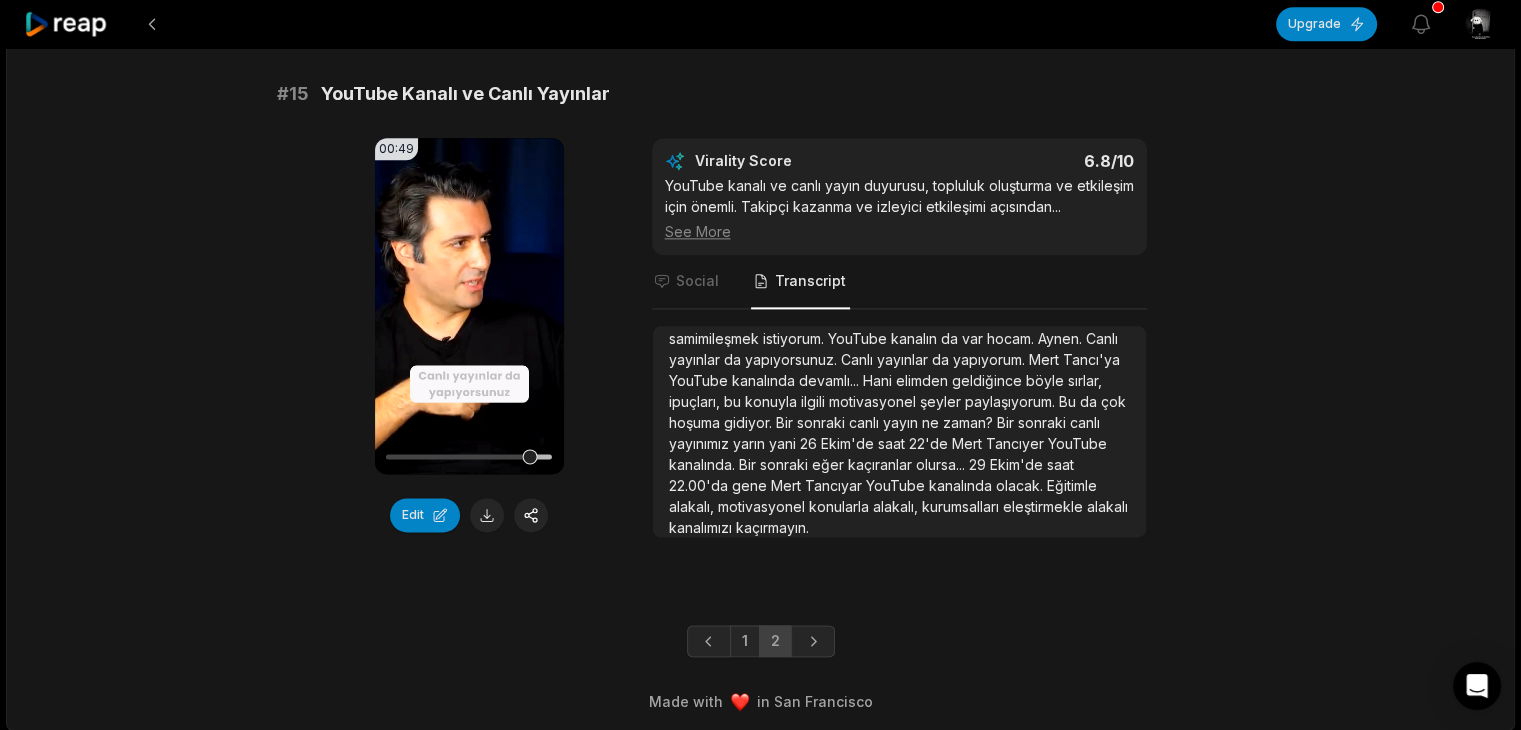 click on "00:49 Your browser does not support mp4 format. Edit Virality Score 6.8 /10 YouTube kanalı ve canlı yayın duyurusu, topluluk oluşturma ve etkileşim için önemli. Takipçi kazanma ve izleyici etkileşimi açısından ...   See More Social Transcript Canlı     yayınlar     da     yapıyorsunuz.     Hemen     nasıl     Mert'e     geçtim?     Mert     Beyler'de     anında     geçerim     böyle.     Zenginlerle     karşılaşınca     hemen     samimileşmek     istiyorum.     YouTube     kanalın     da     var     hocam.     Aynen.     Canlı     yayınlar     da     yapıyorsunuz.     Canlı     yayınlar     da     yapıyorum.     Mert     Tancı'ya     YouTube     kanalında     devamlı...     Hani     elimden     geldiğince     böyle     sırlar,     ipuçları,     bu     konuyla     ilgili     motivasyonel     şeyler     paylaşıyorum.     Bu     da     çok     hoşuma     gidiyor.     Bir     sonraki     canlı     yayın     ne     zaman?     Bir     sonraki     canlı         yarın" at bounding box center [761, 338] 